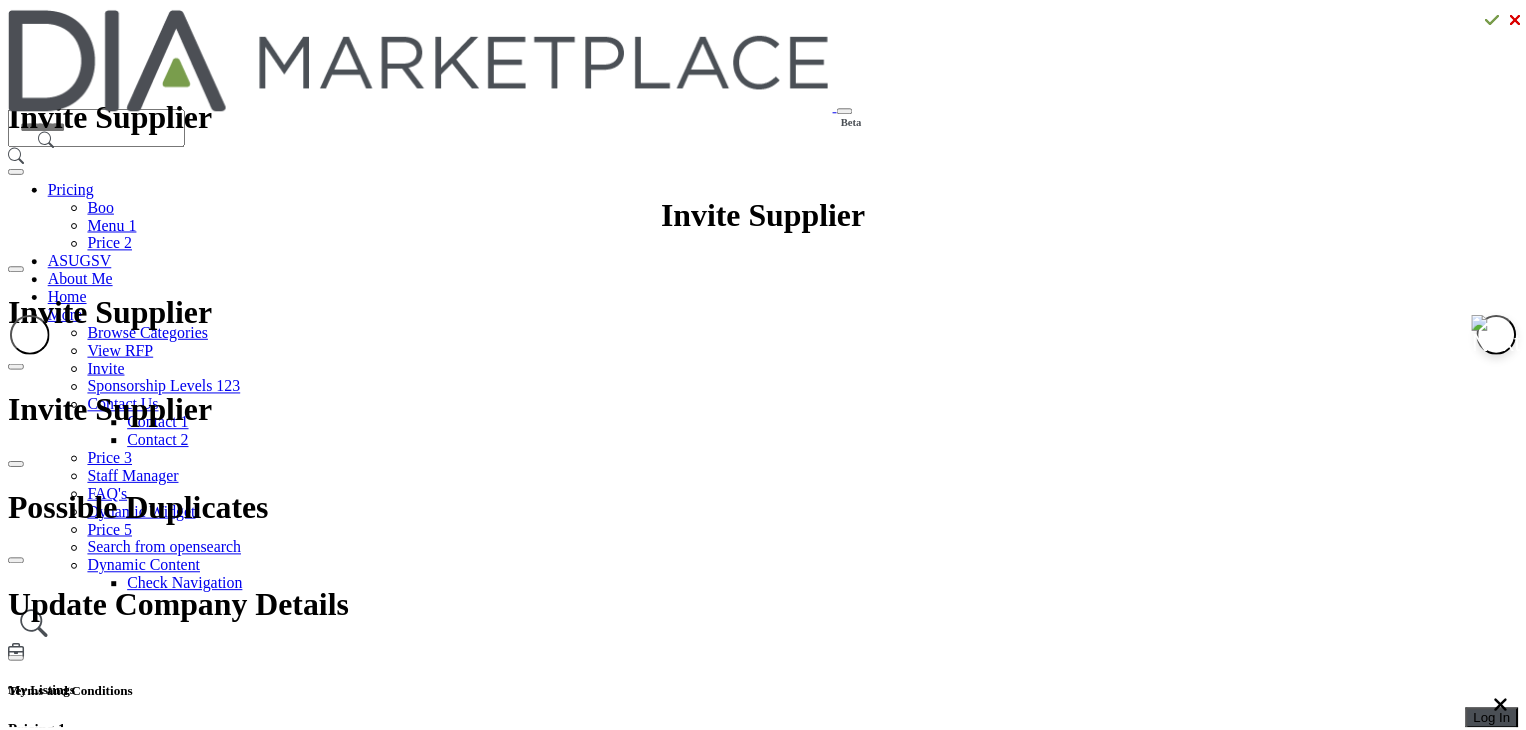 scroll, scrollTop: 0, scrollLeft: 0, axis: both 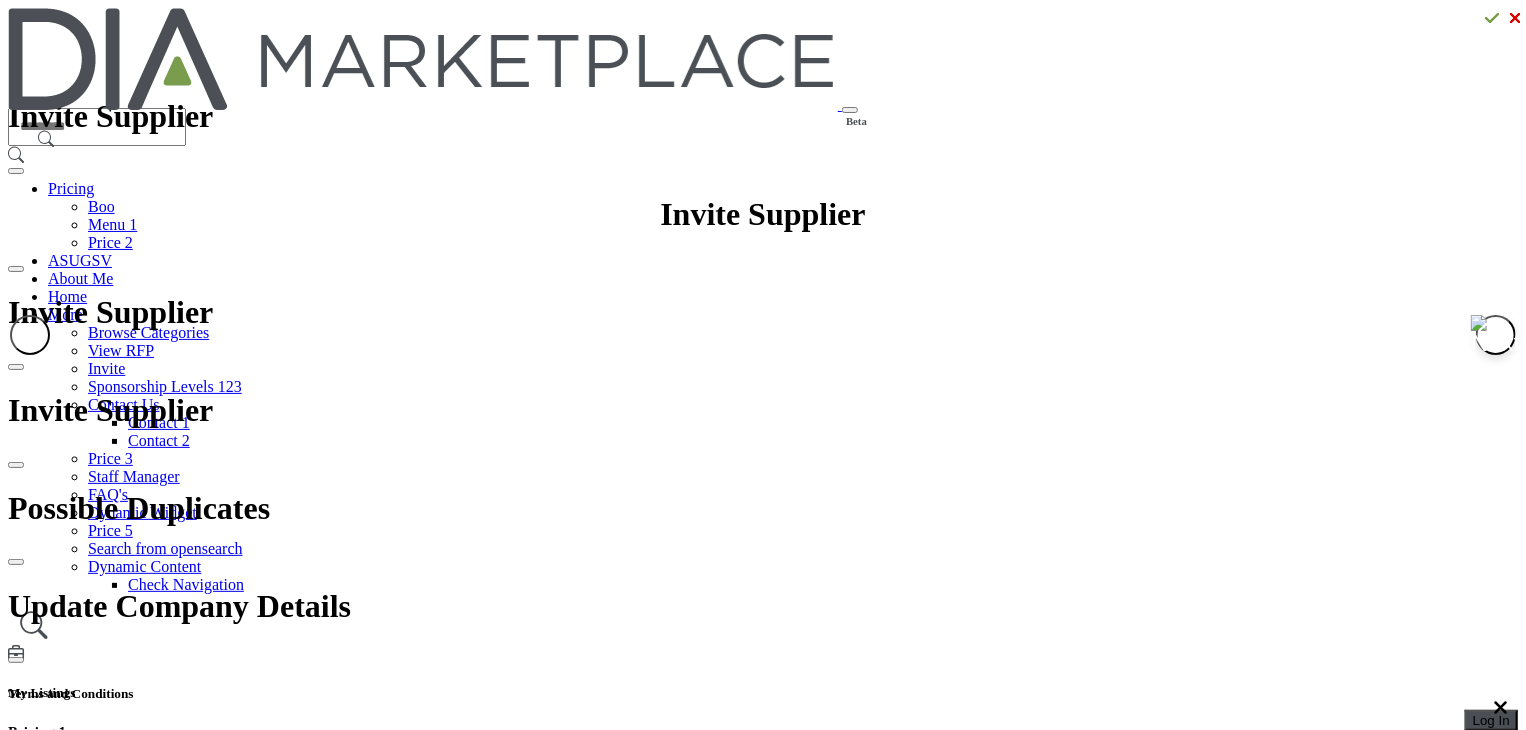 click on "Log In" at bounding box center (1491, 720) 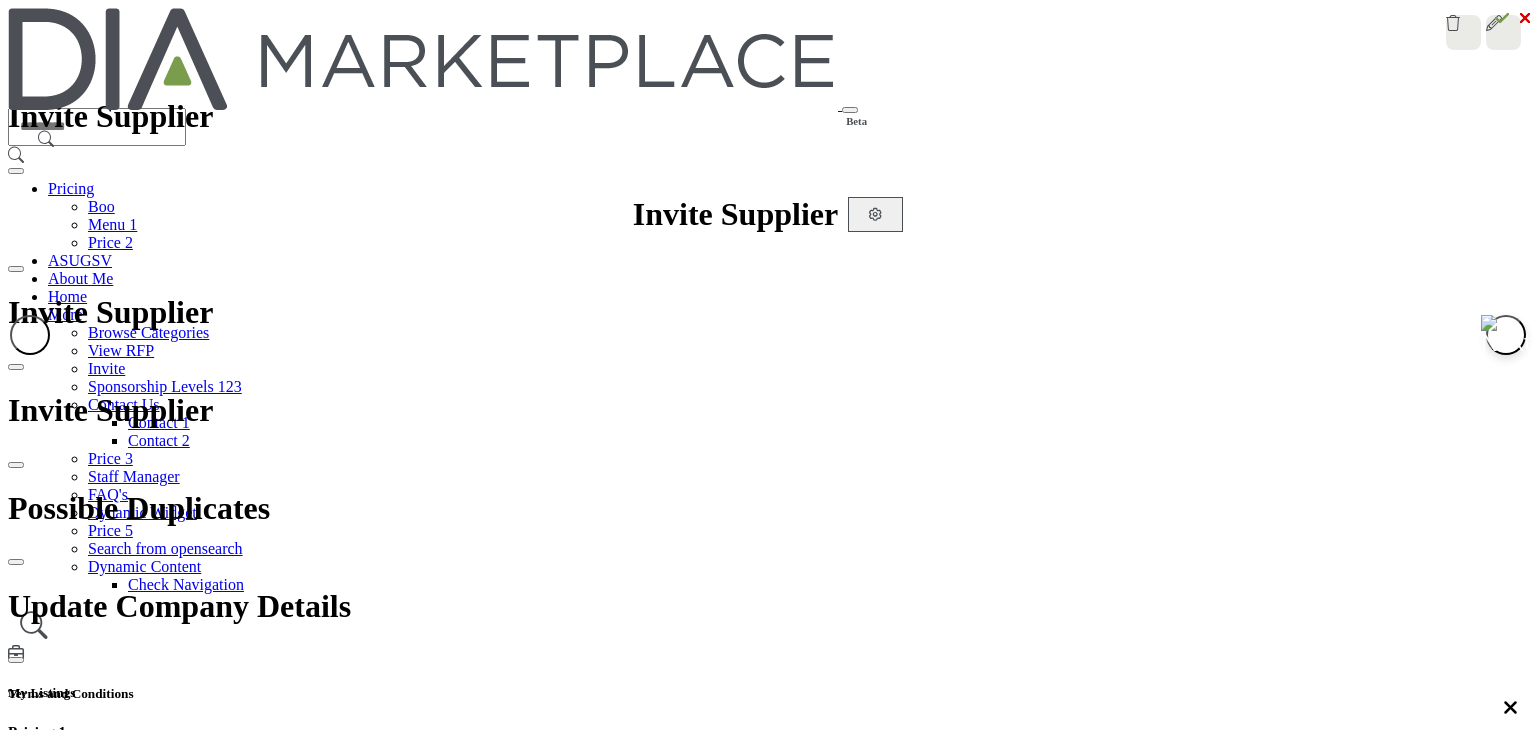 scroll, scrollTop: 0, scrollLeft: 0, axis: both 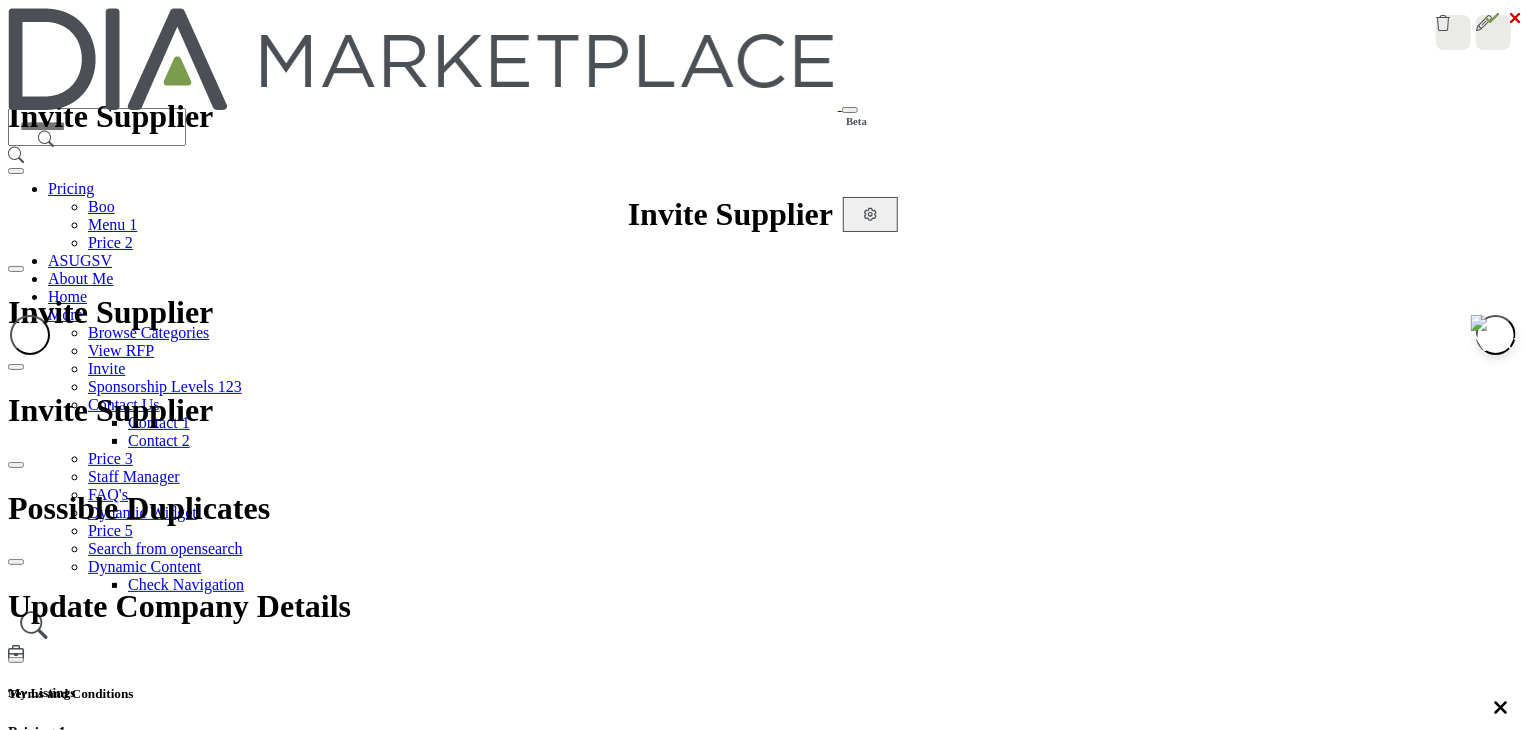click at bounding box center [0, 0] 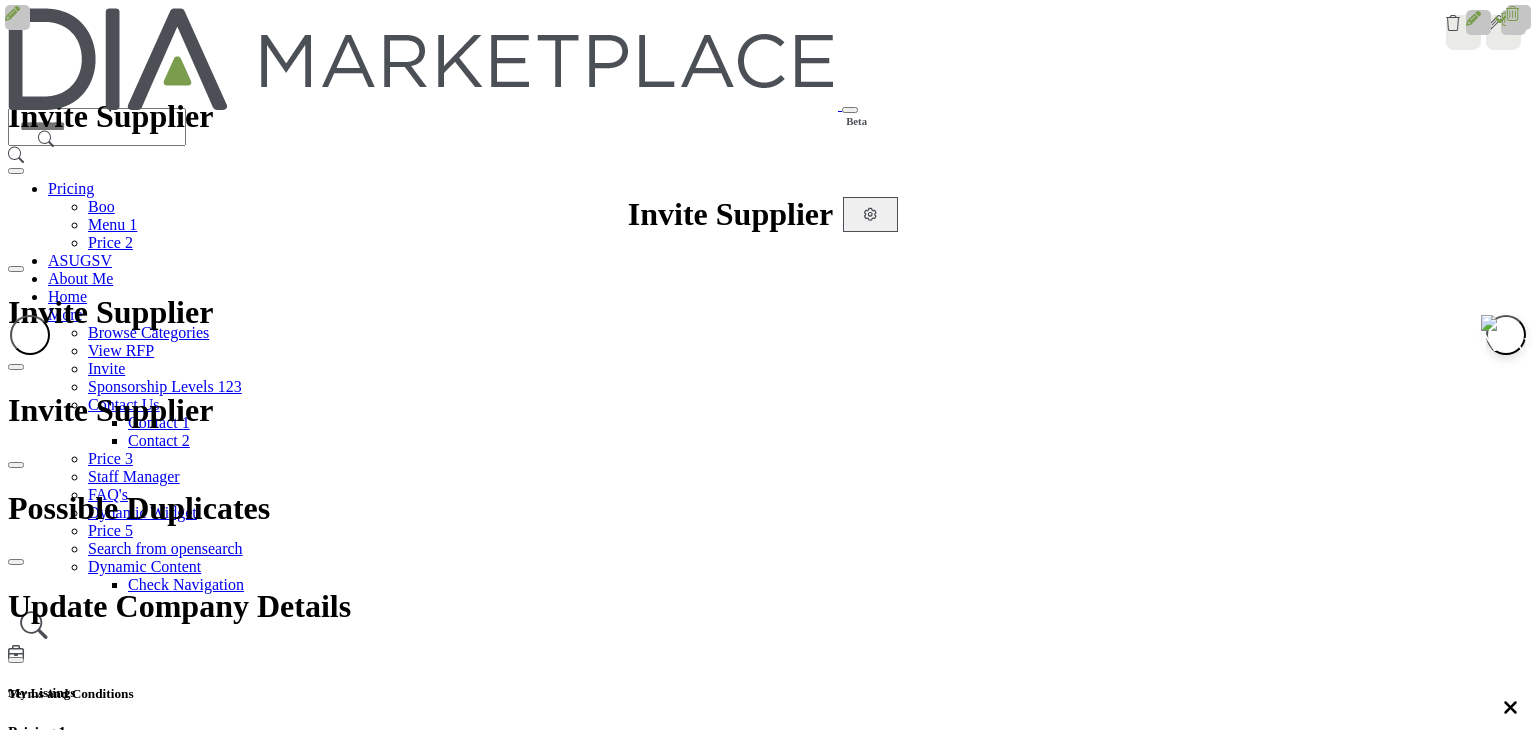 click on "Billing" at bounding box center [129, 28198] 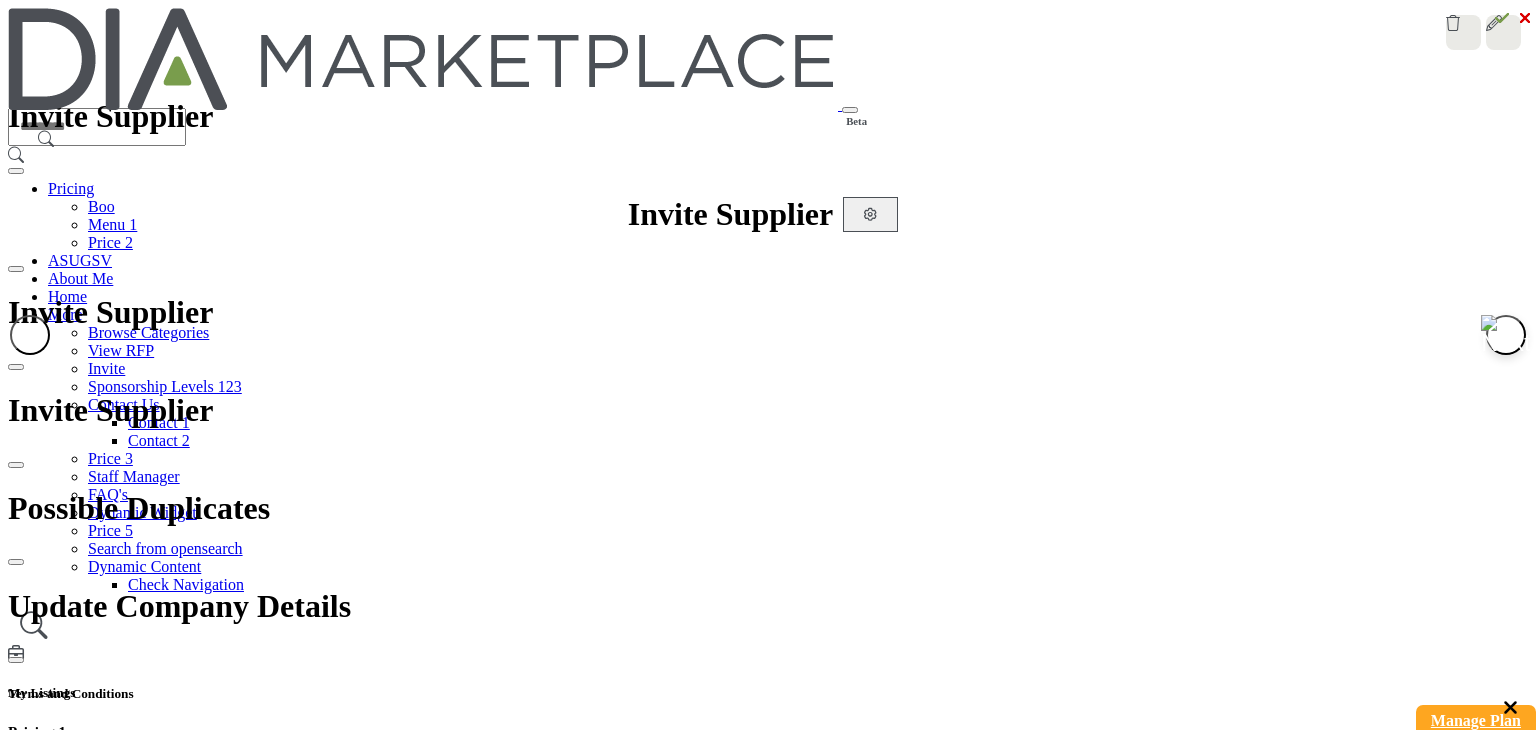 click on "Manage Plan" at bounding box center (1476, 720) 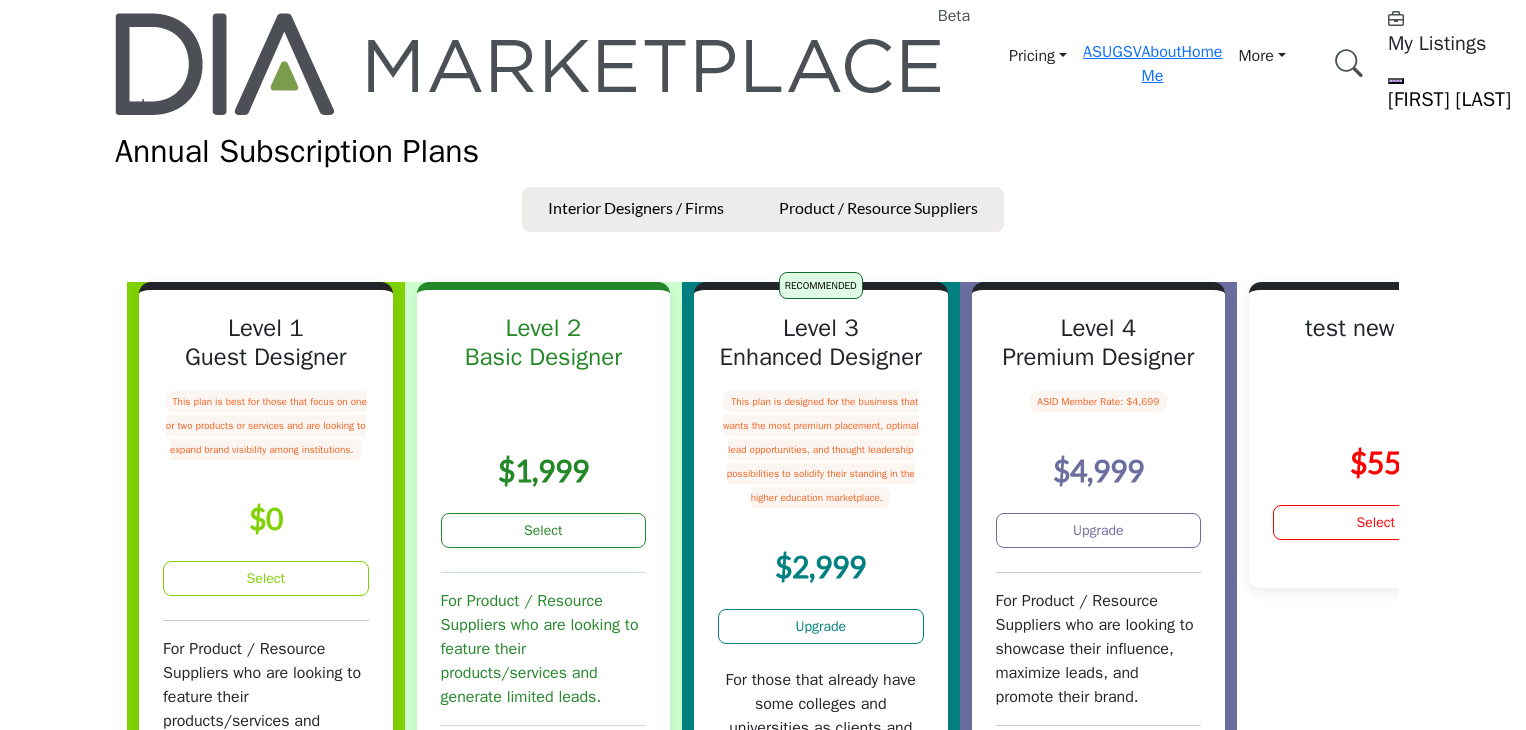 scroll, scrollTop: 0, scrollLeft: 0, axis: both 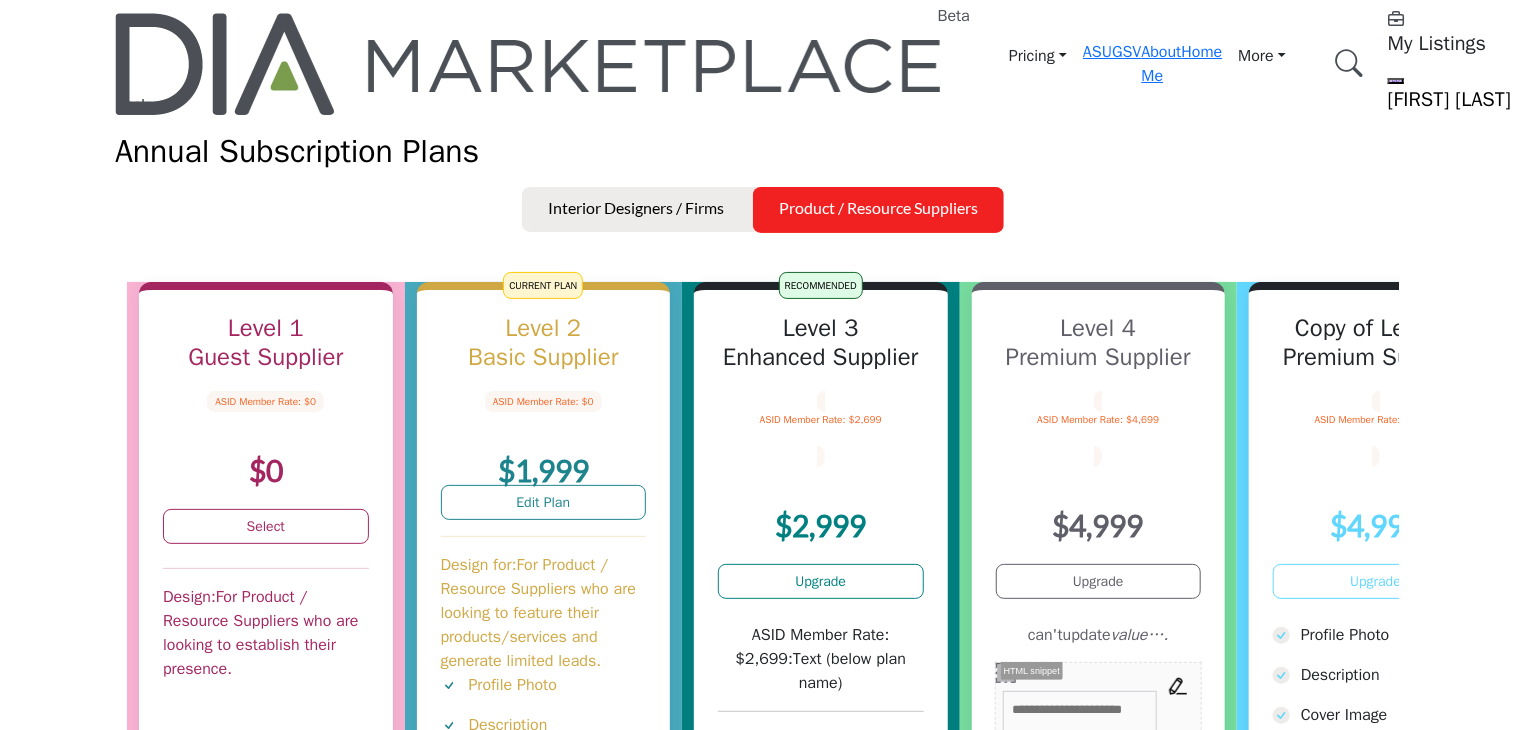 click on "Interior Designers / Firms
Product / Resource Suppliers
$0" at bounding box center (763, 1004) 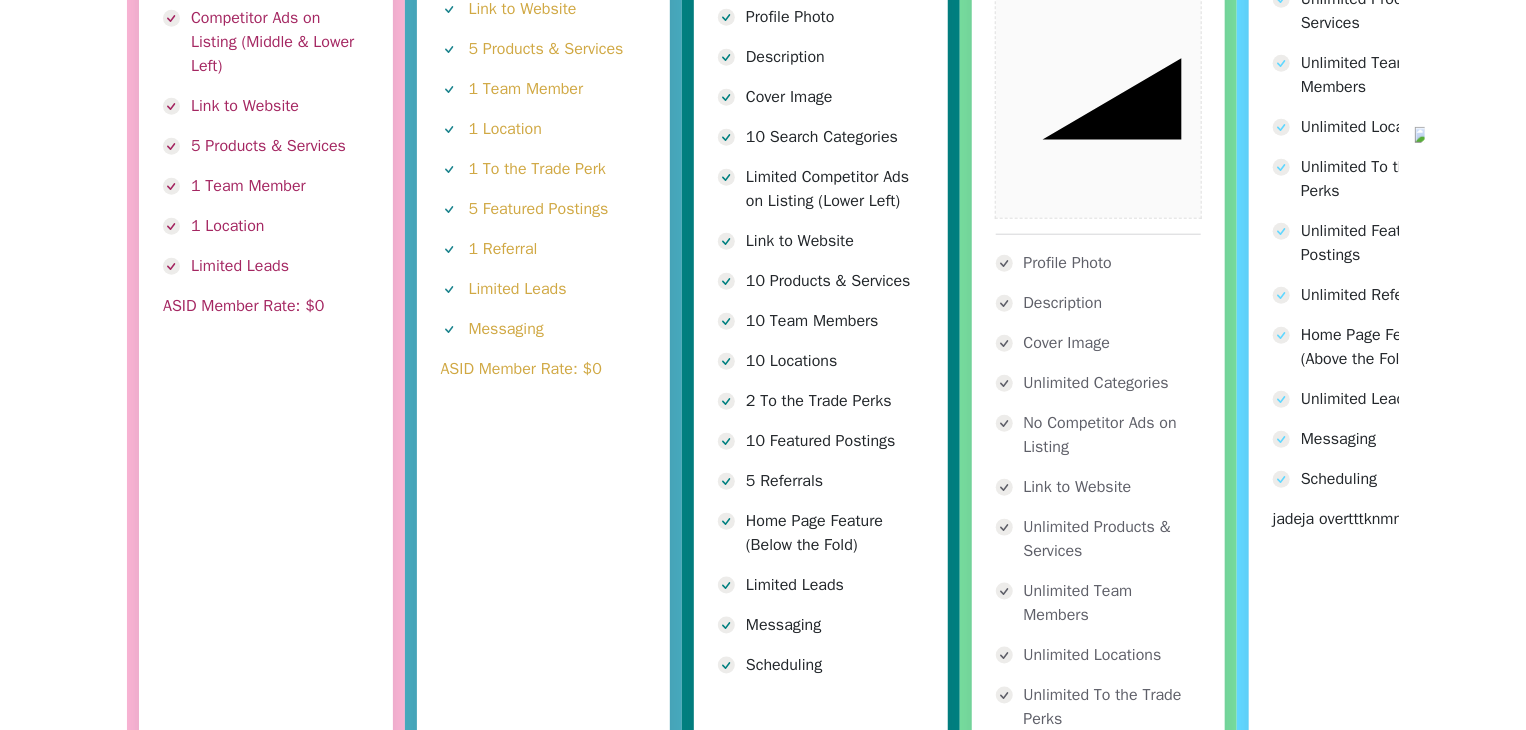 scroll, scrollTop: 200, scrollLeft: 0, axis: vertical 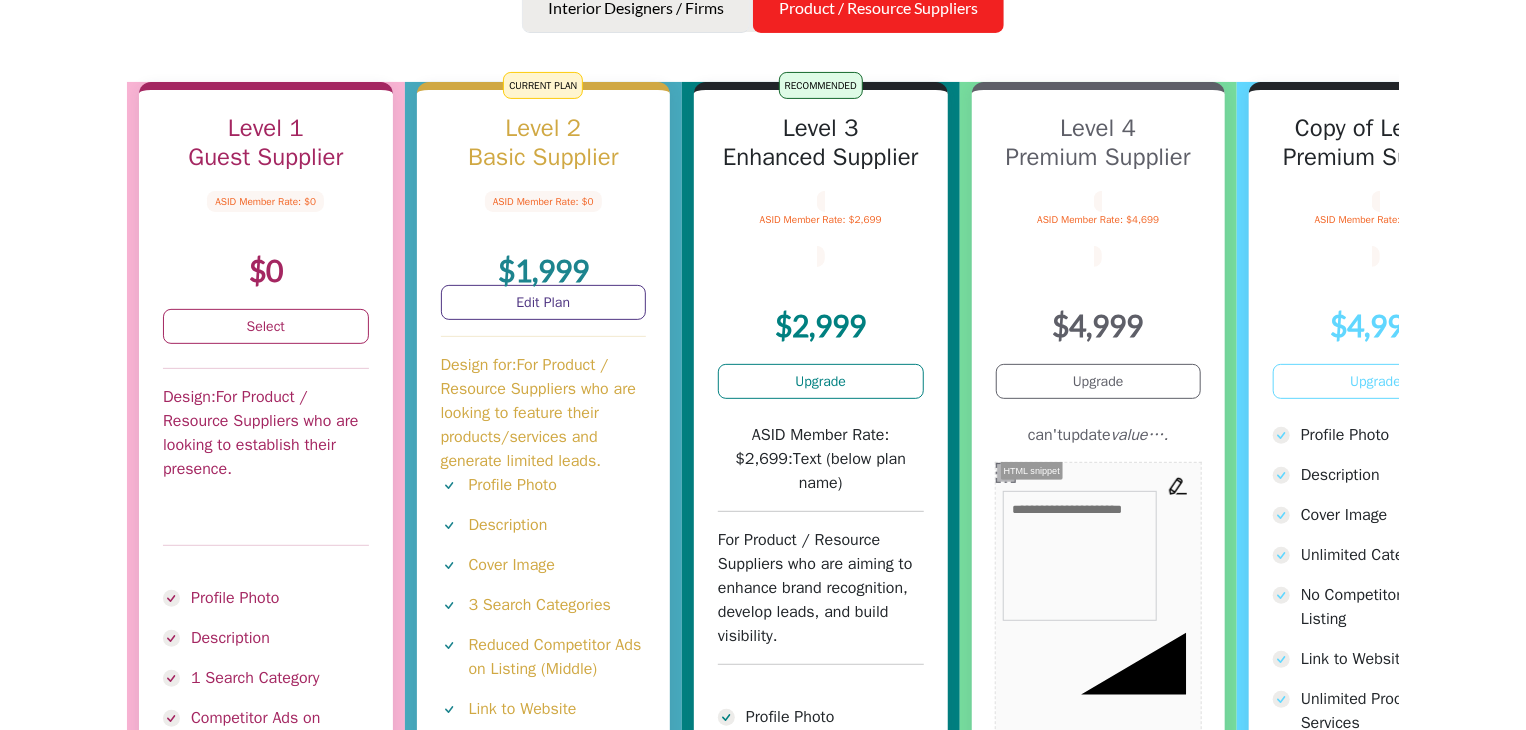 click on "Interior Designers / Firms" at bounding box center (636, 10) 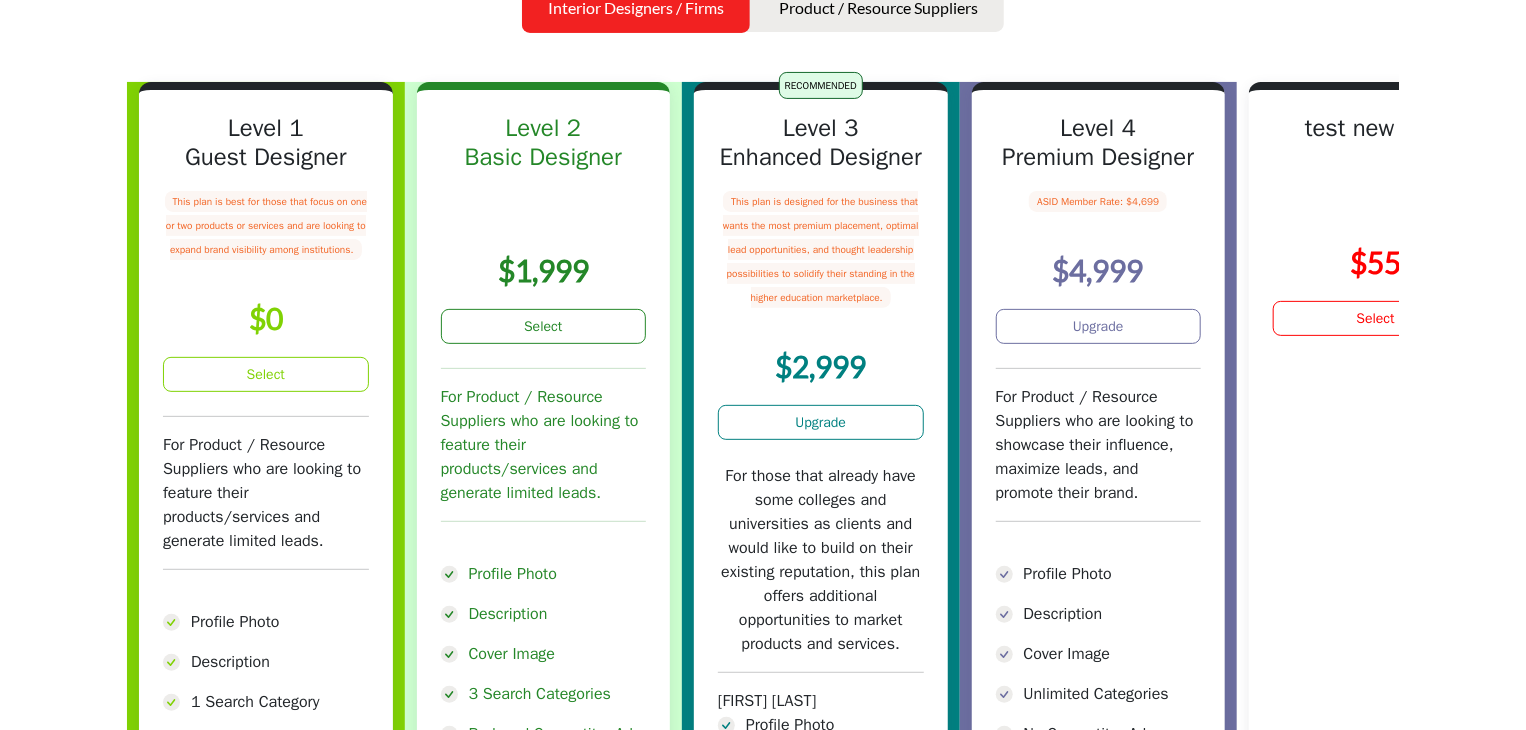 click on "Interior Designers / Firms
Product / Resource Suppliers" at bounding box center (763, 9) 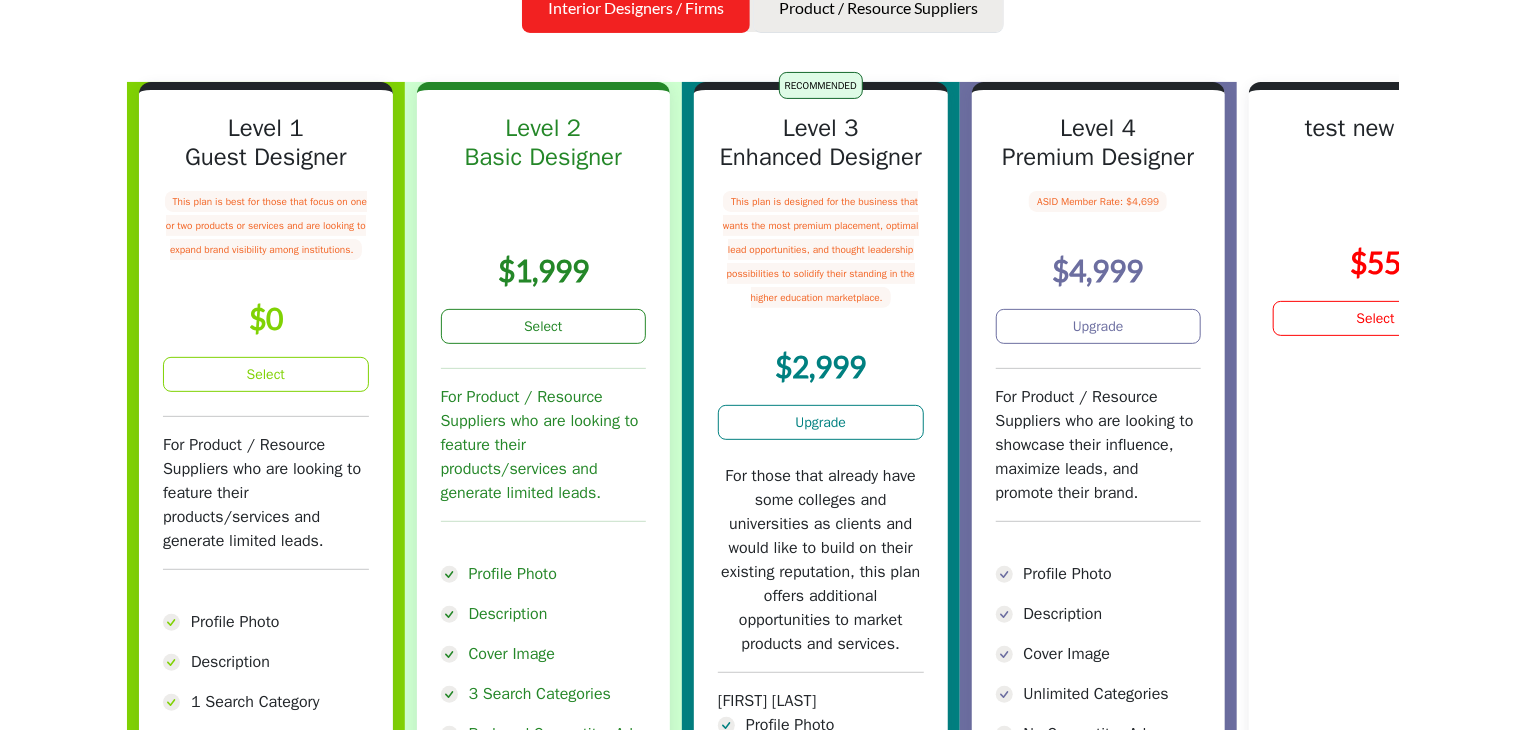click on "Product / Resource Suppliers" at bounding box center [878, 8] 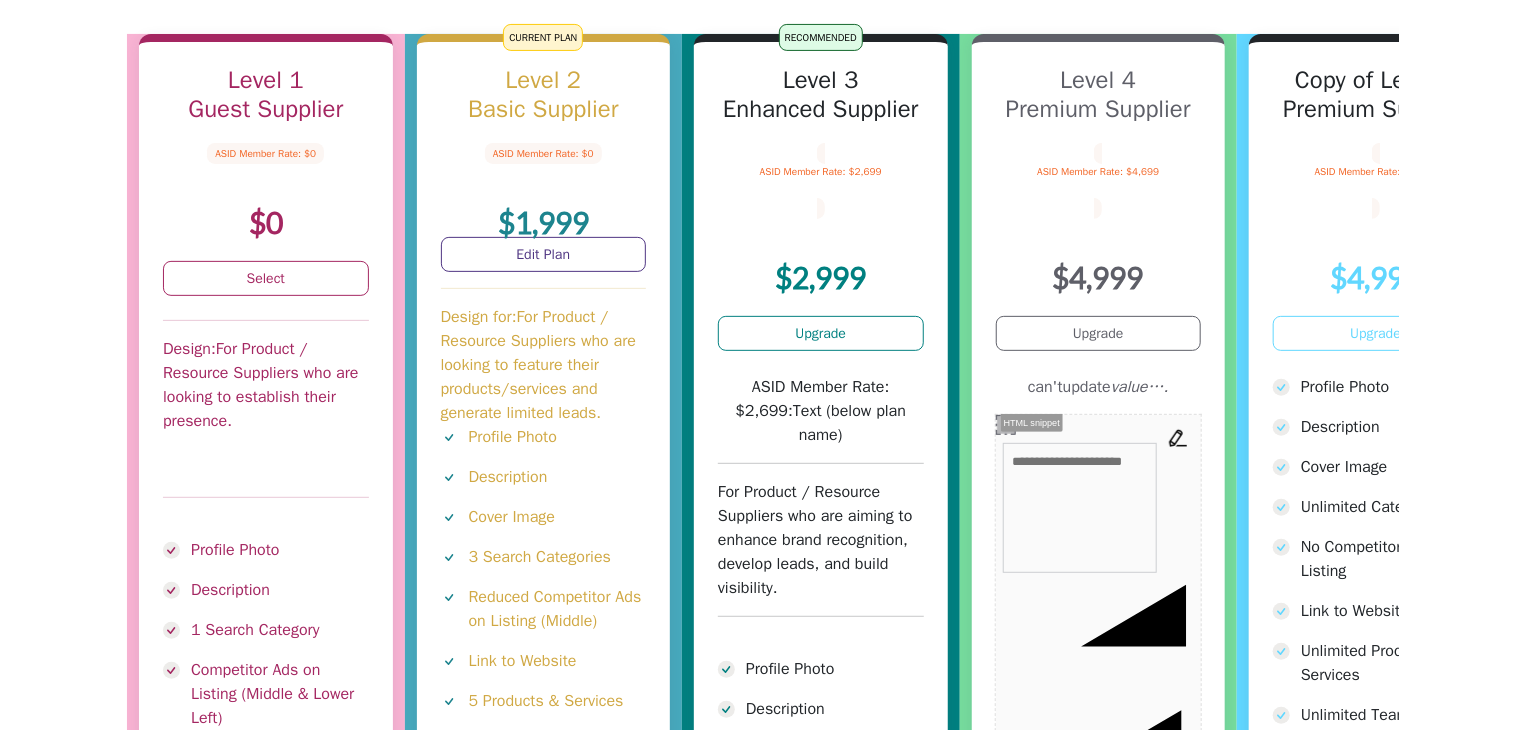 scroll, scrollTop: 200, scrollLeft: 0, axis: vertical 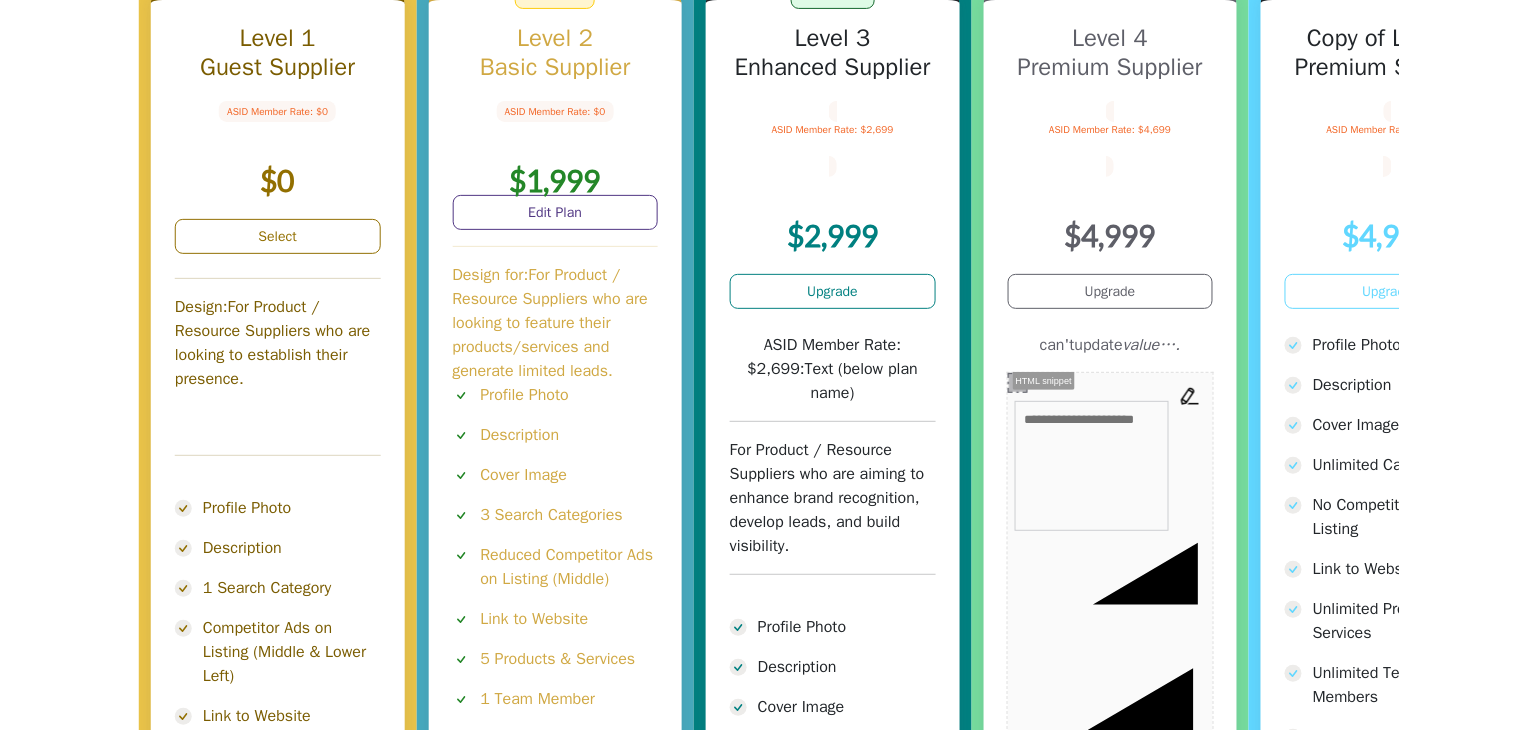 drag, startPoint x: 316, startPoint y: 166, endPoint x: 376, endPoint y: 189, distance: 64.25729 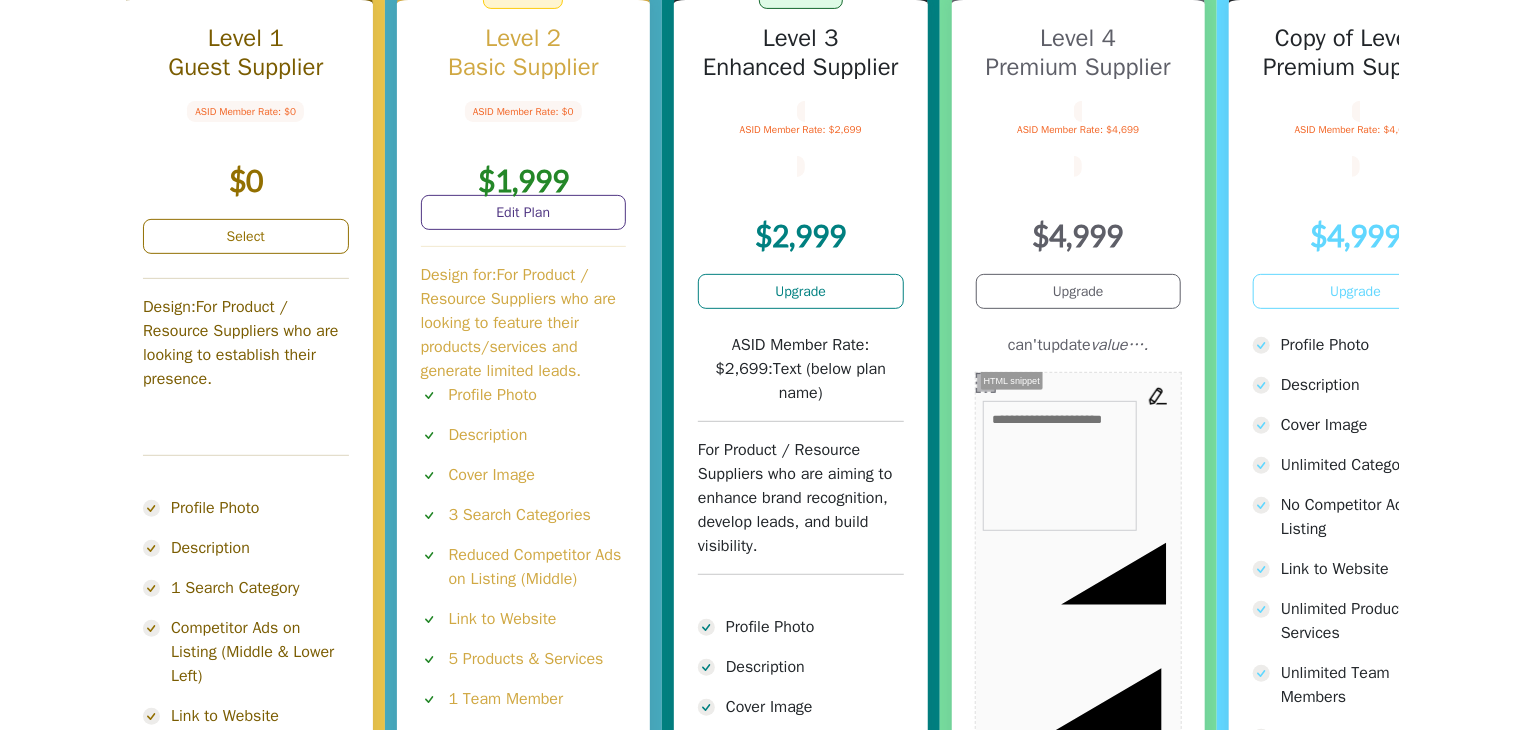 drag, startPoint x: 400, startPoint y: 204, endPoint x: 310, endPoint y: 165, distance: 98.08669 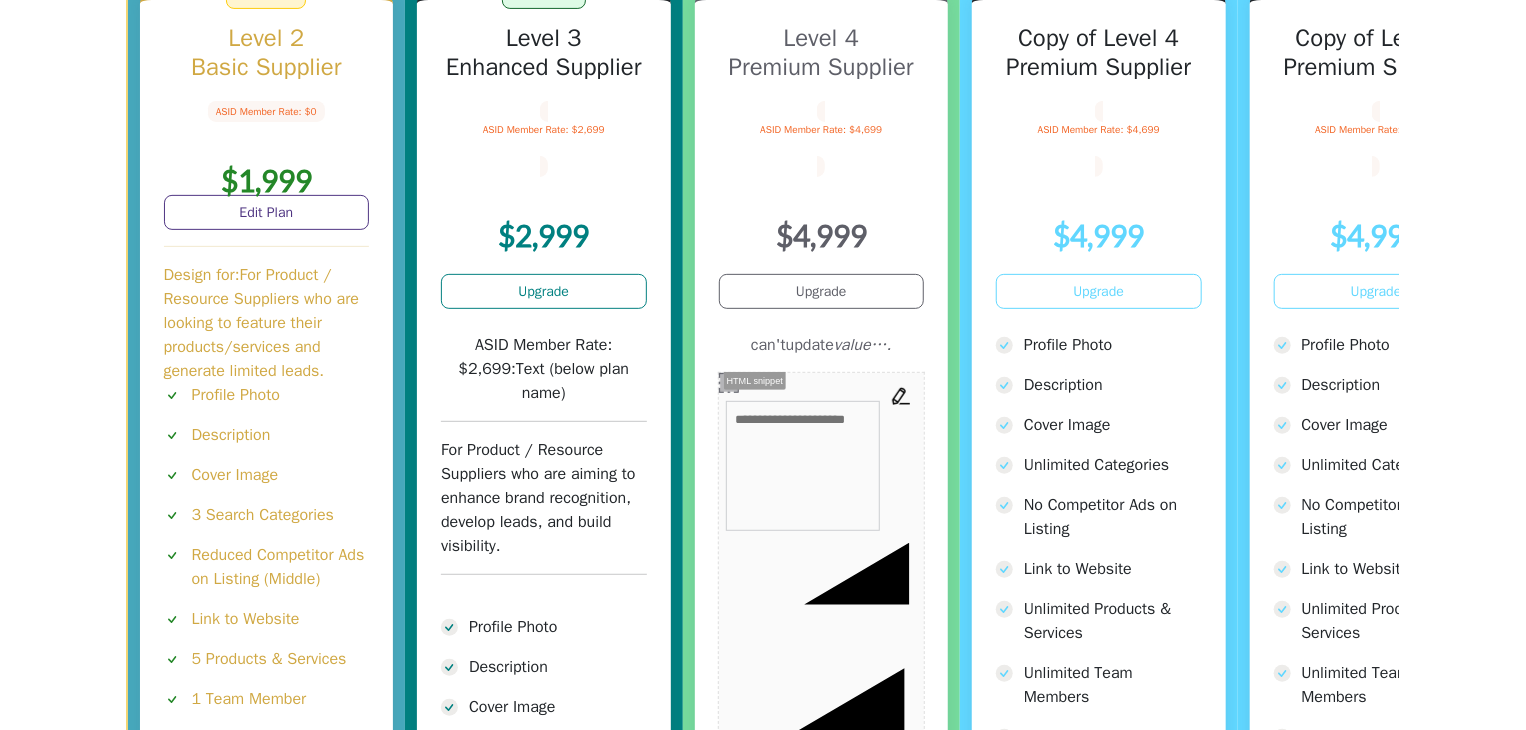 drag, startPoint x: 312, startPoint y: 167, endPoint x: 460, endPoint y: 182, distance: 148.7582 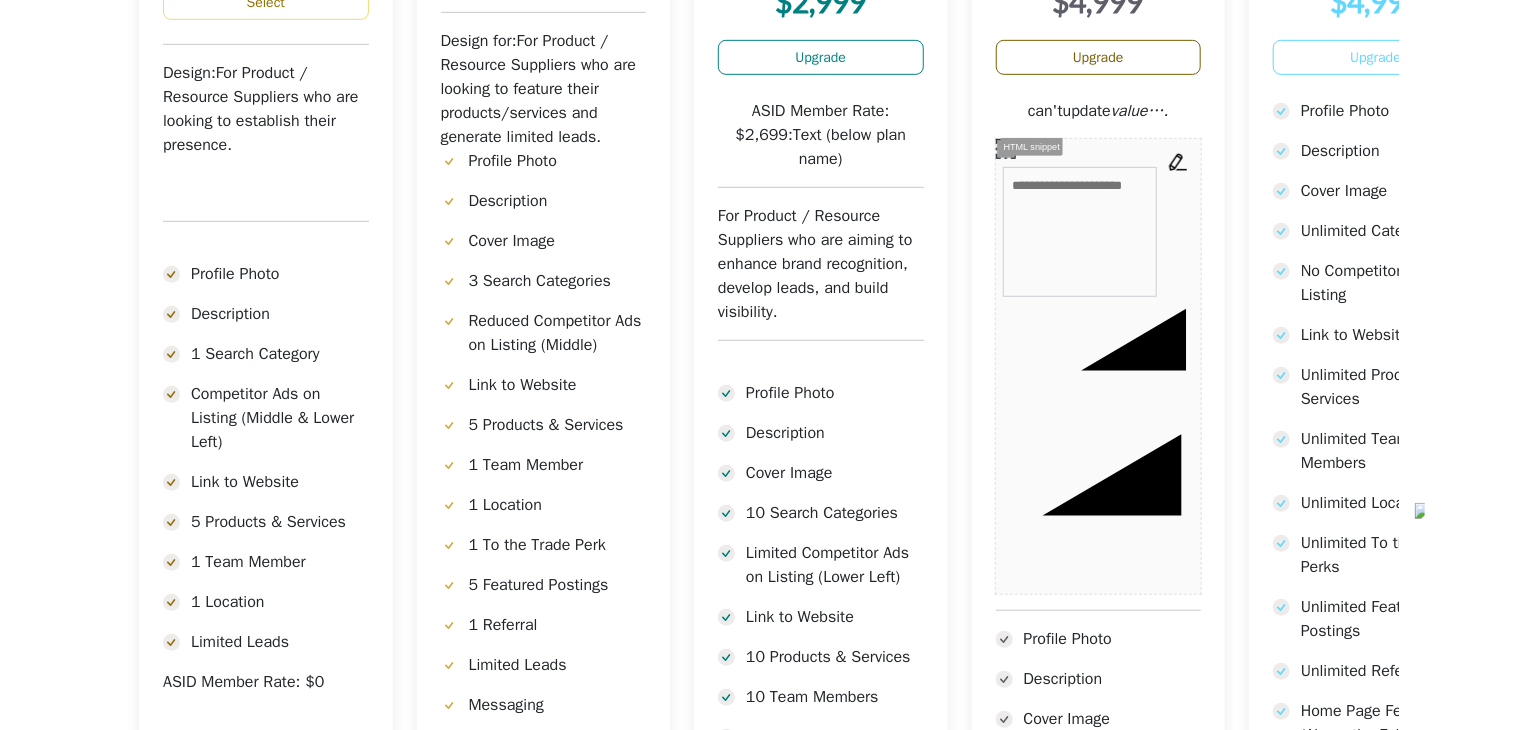scroll, scrollTop: 490, scrollLeft: 0, axis: vertical 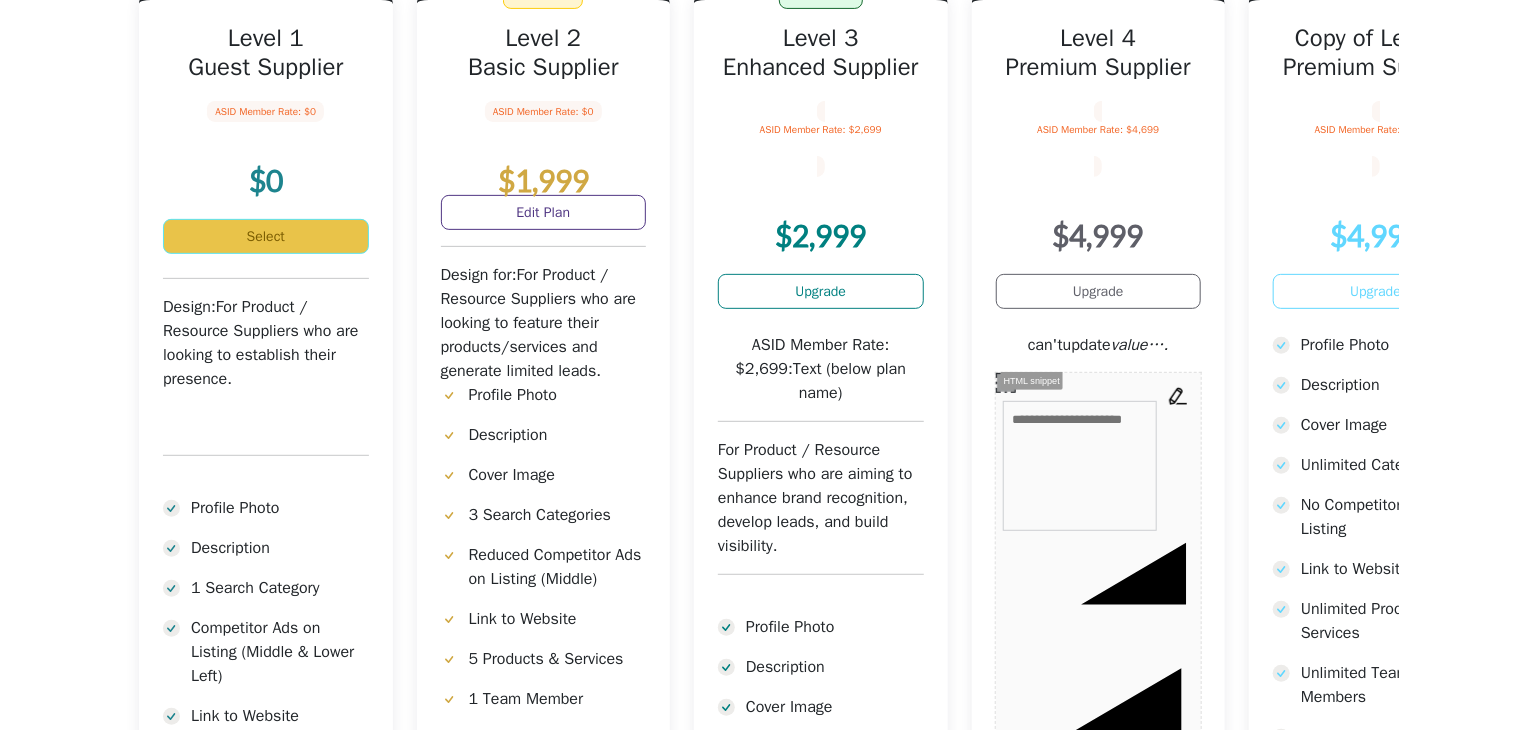 click on "Select" at bounding box center (266, 236) 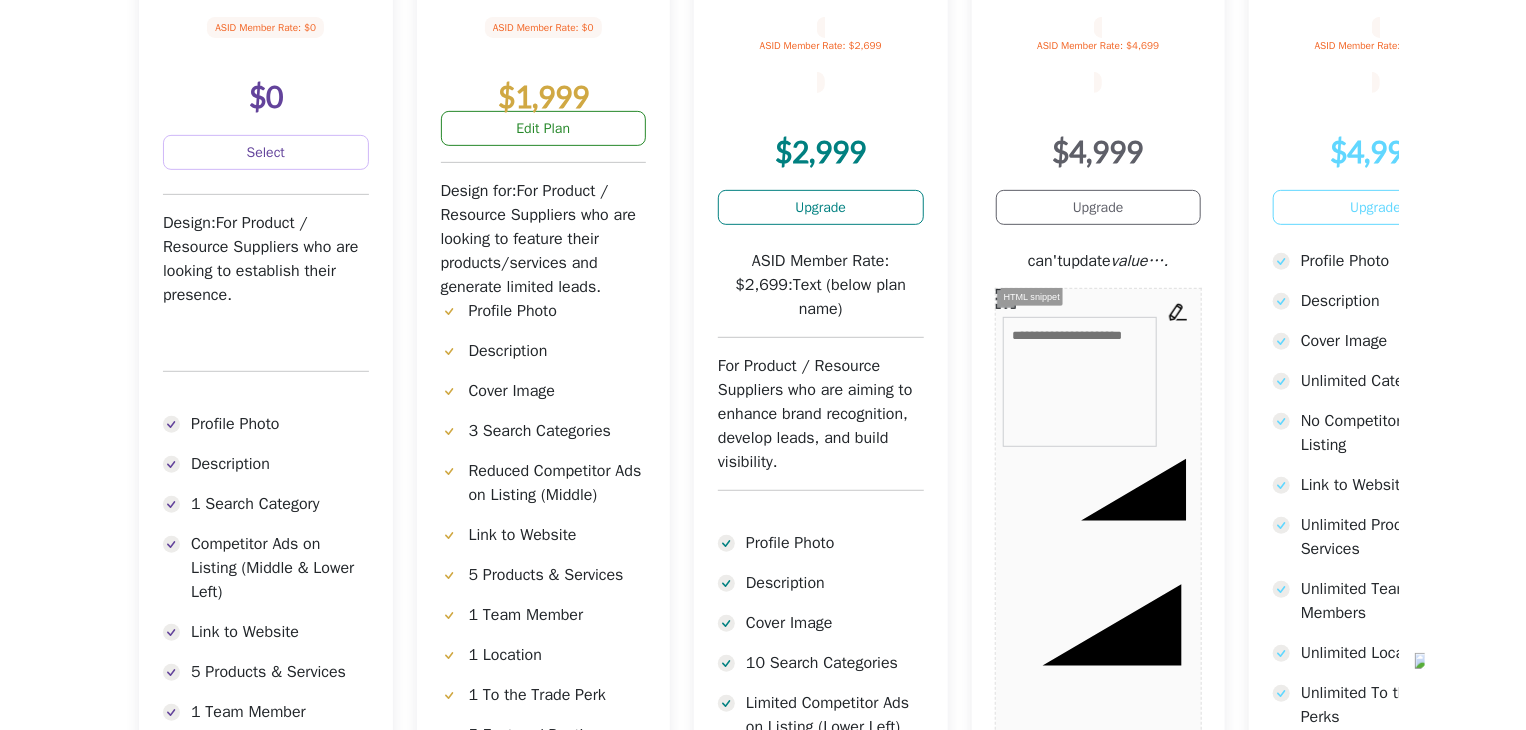 scroll, scrollTop: 290, scrollLeft: 0, axis: vertical 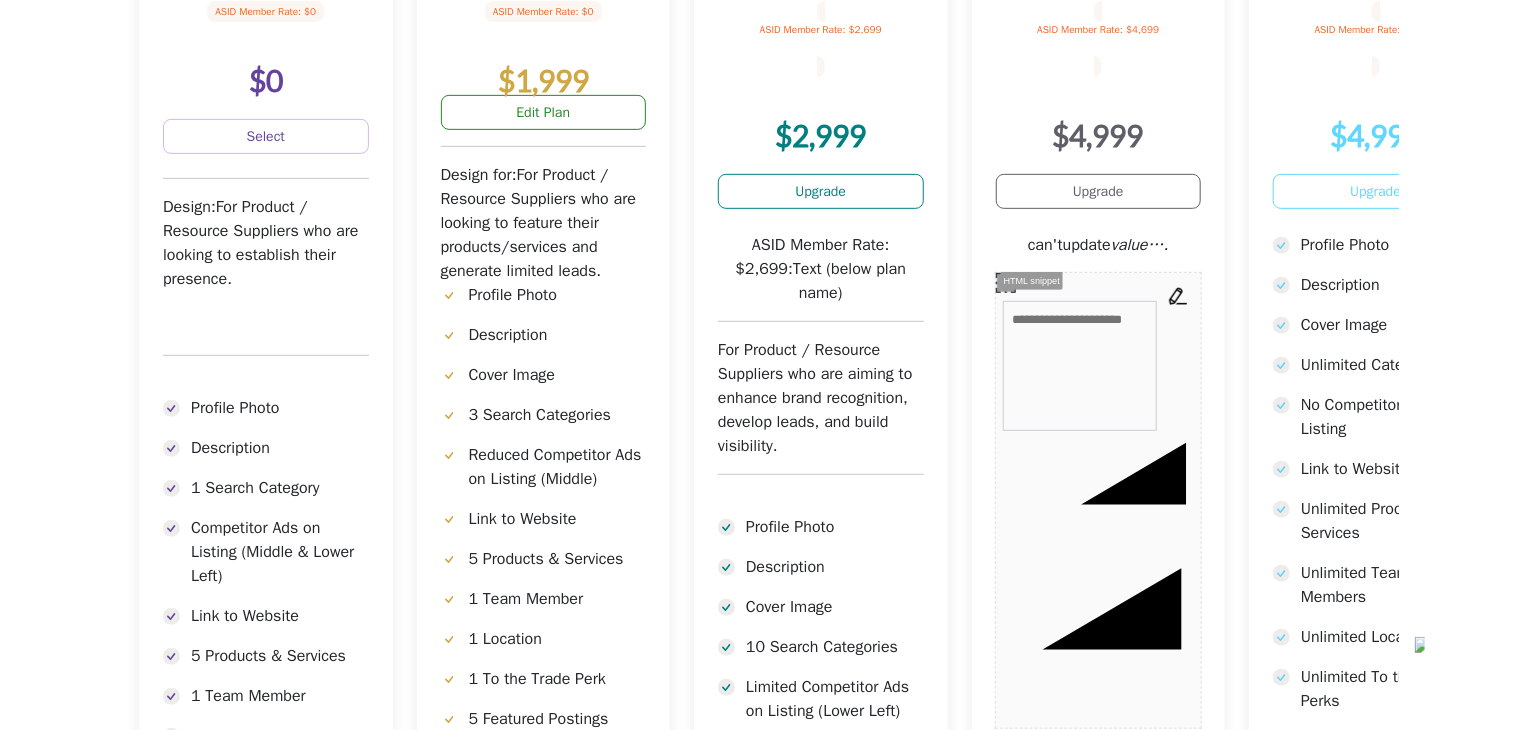 click on "Back" at bounding box center (763, -289) 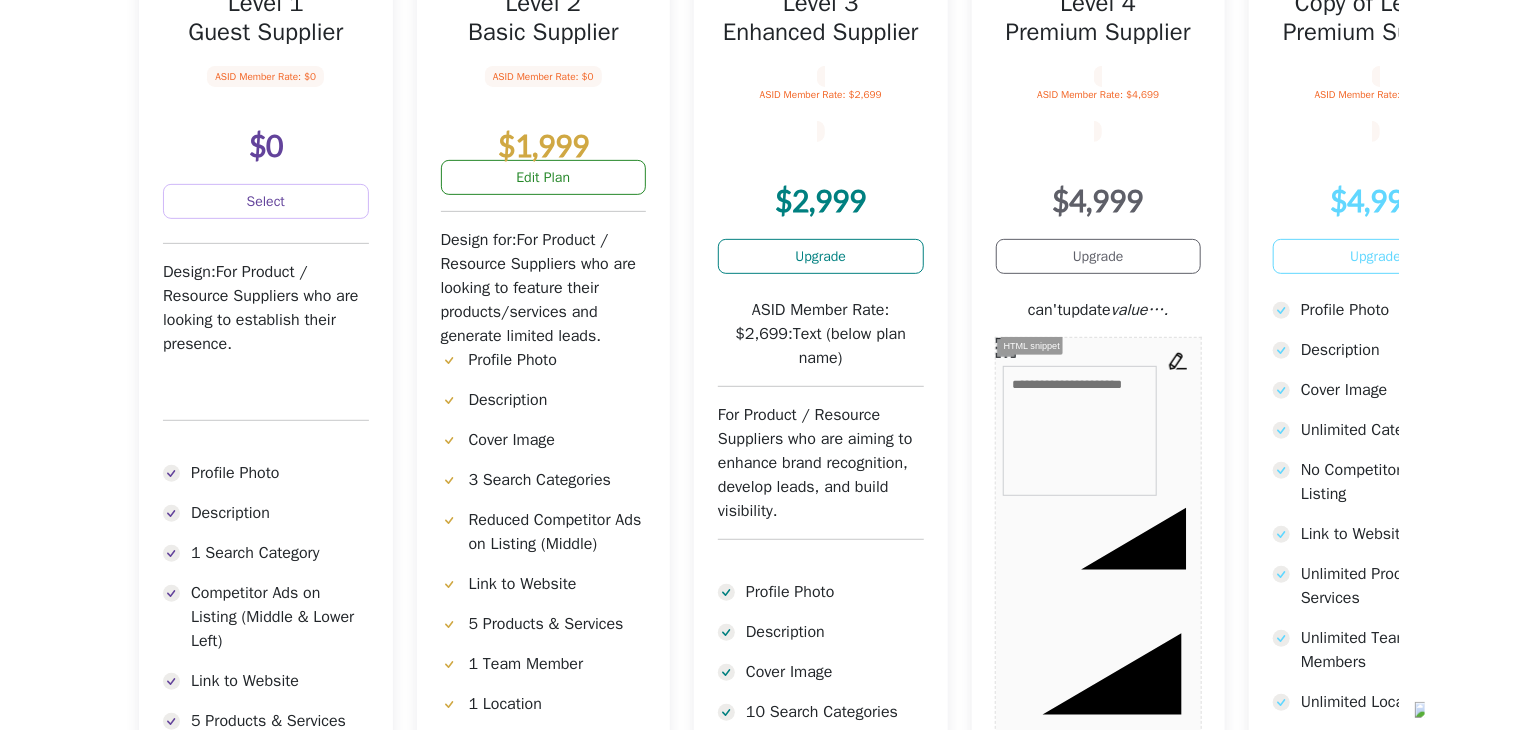 scroll, scrollTop: 290, scrollLeft: 0, axis: vertical 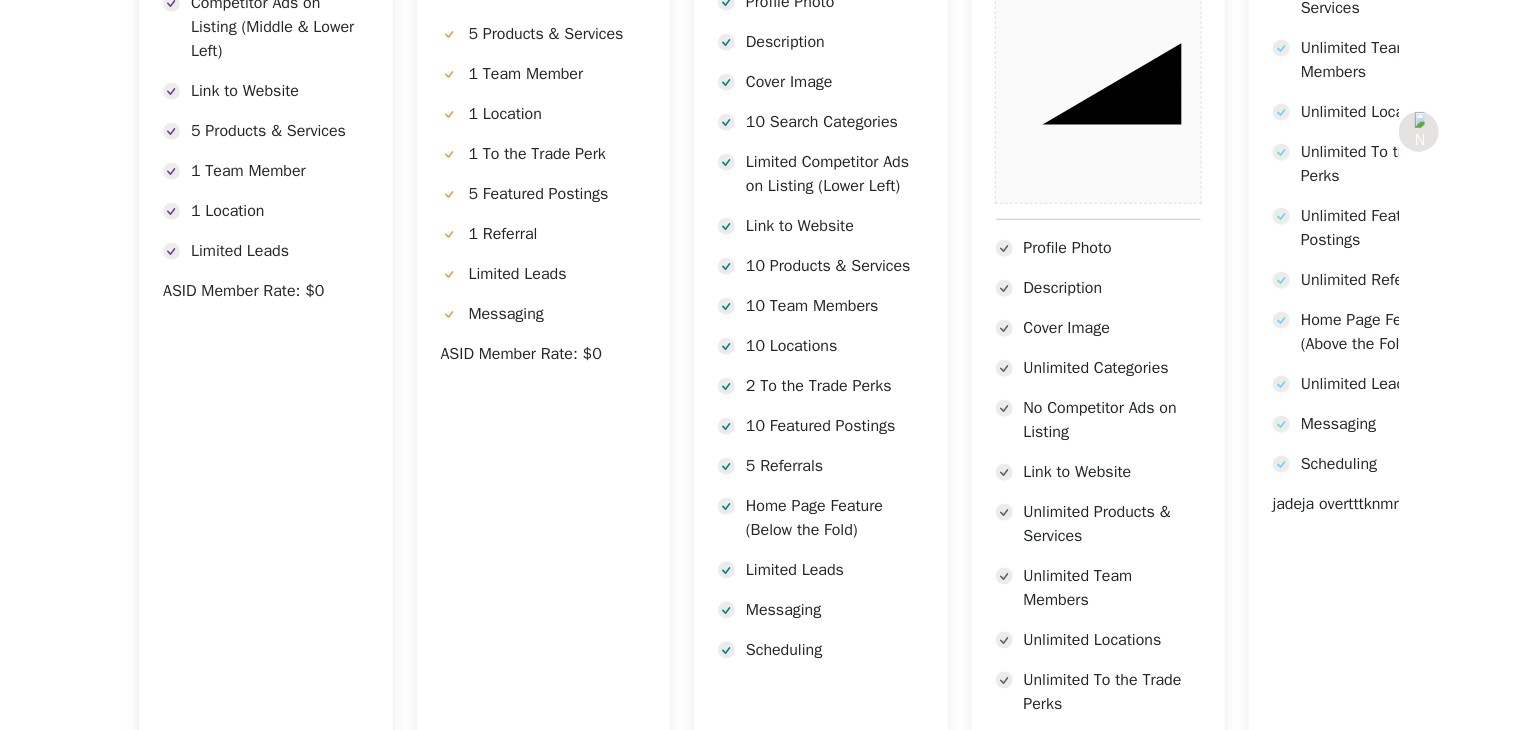 click at bounding box center [1419, 132] 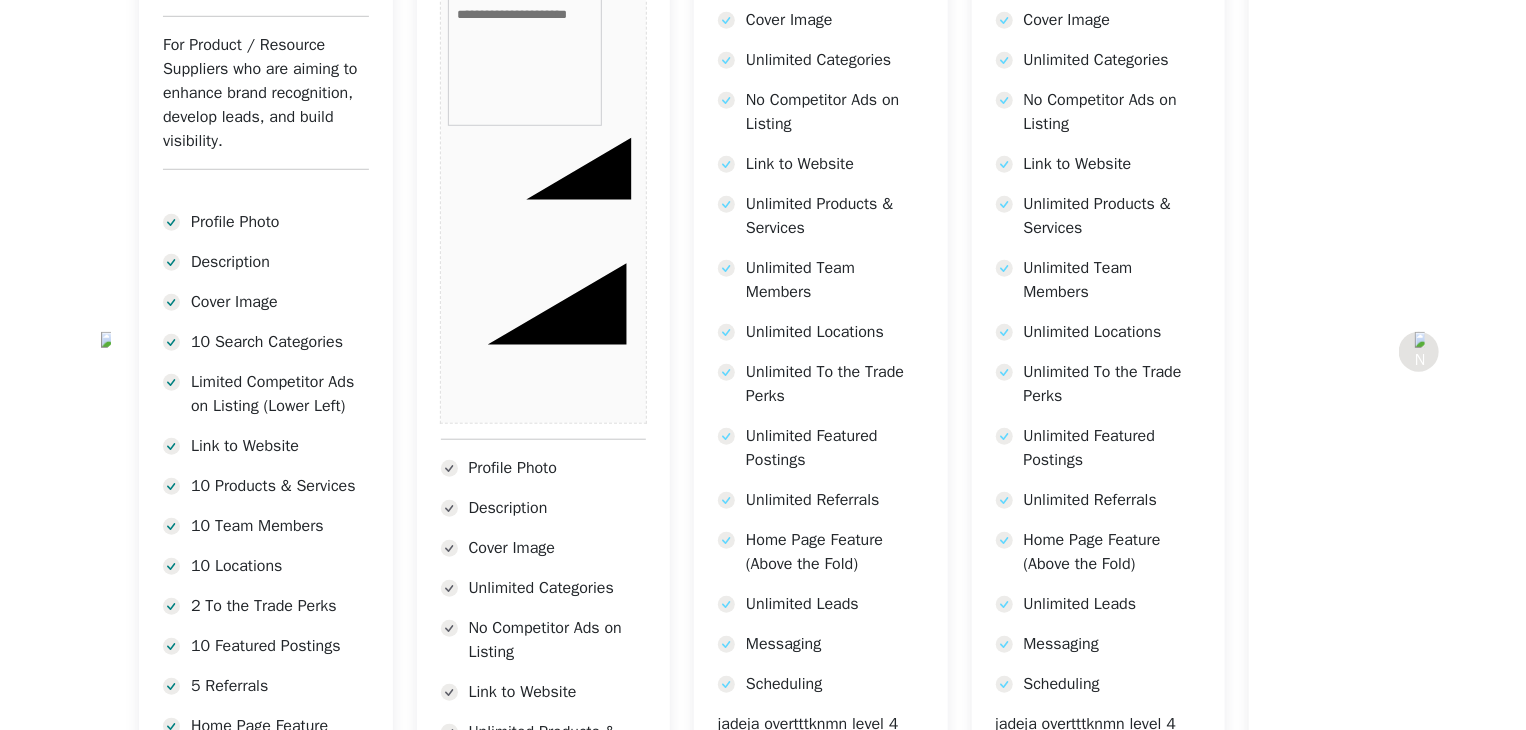scroll, scrollTop: 819, scrollLeft: 0, axis: vertical 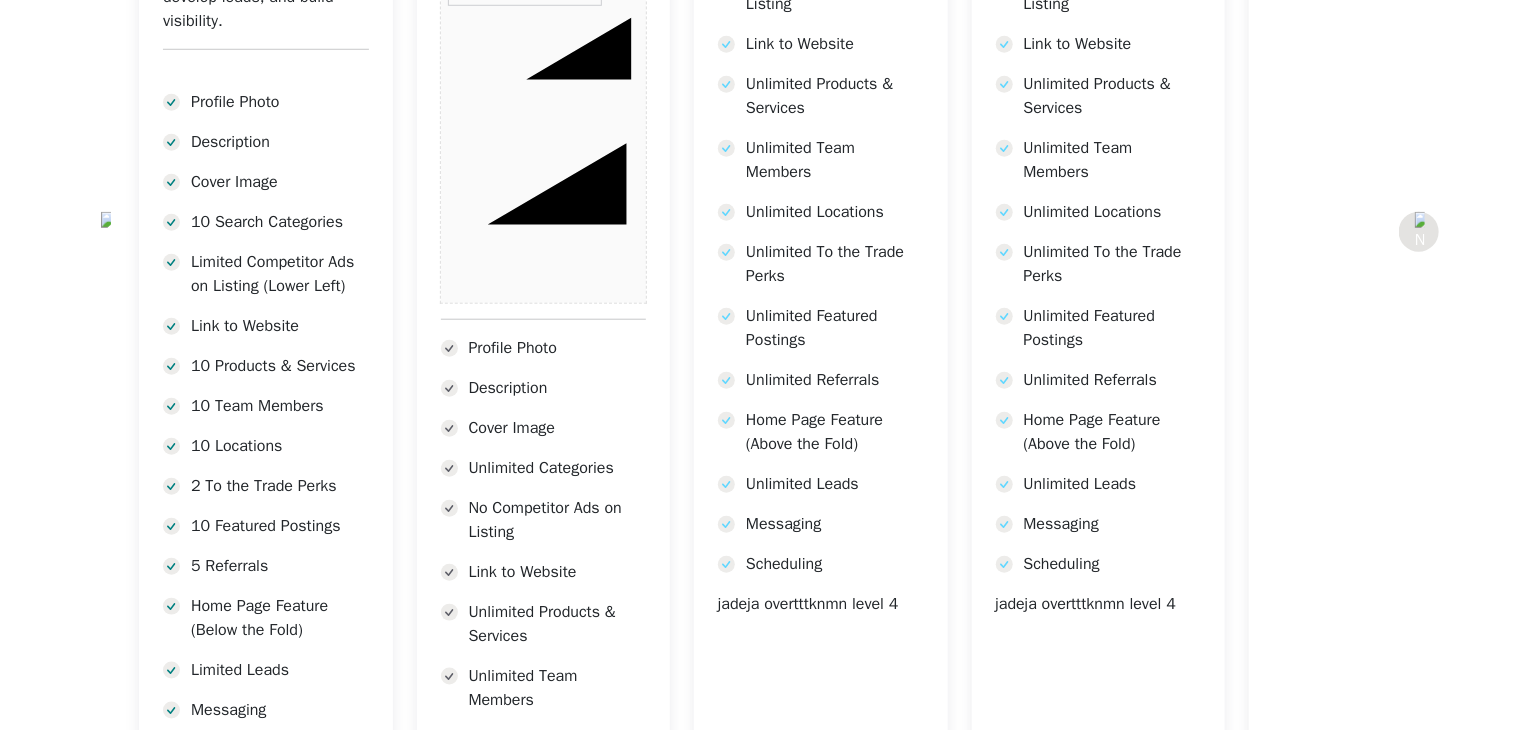 click at bounding box center (1419, 232) 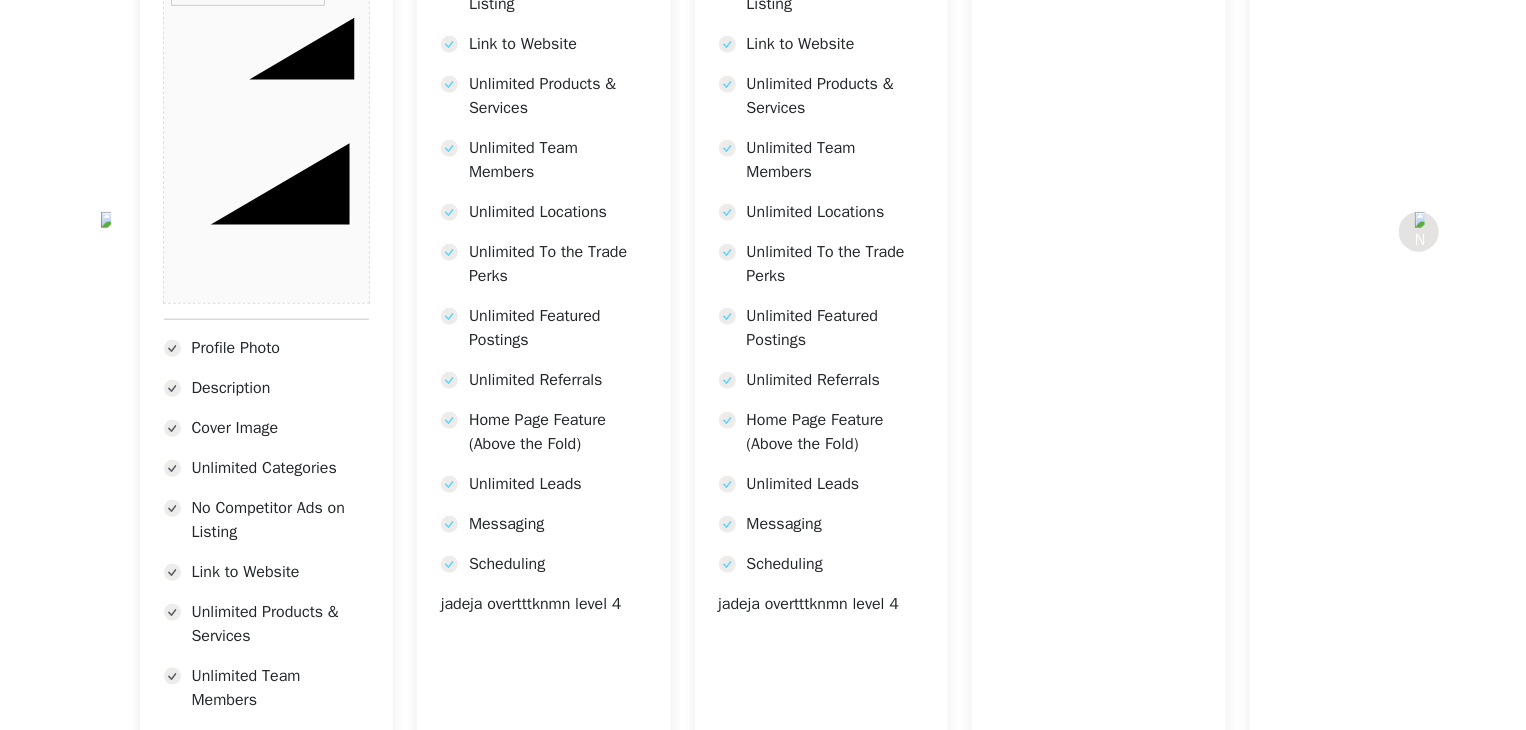 click at bounding box center (1419, 232) 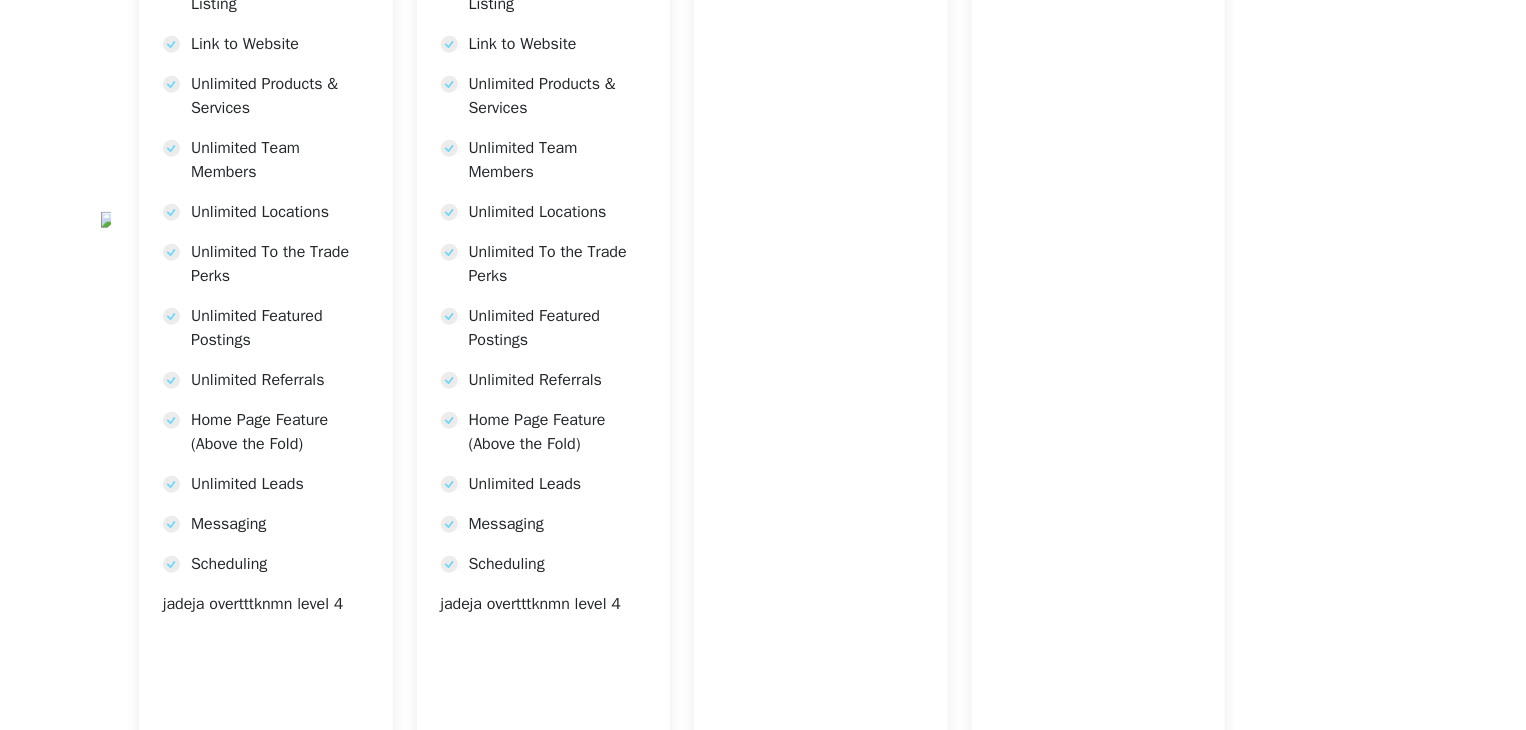 click at bounding box center [1419, 232] 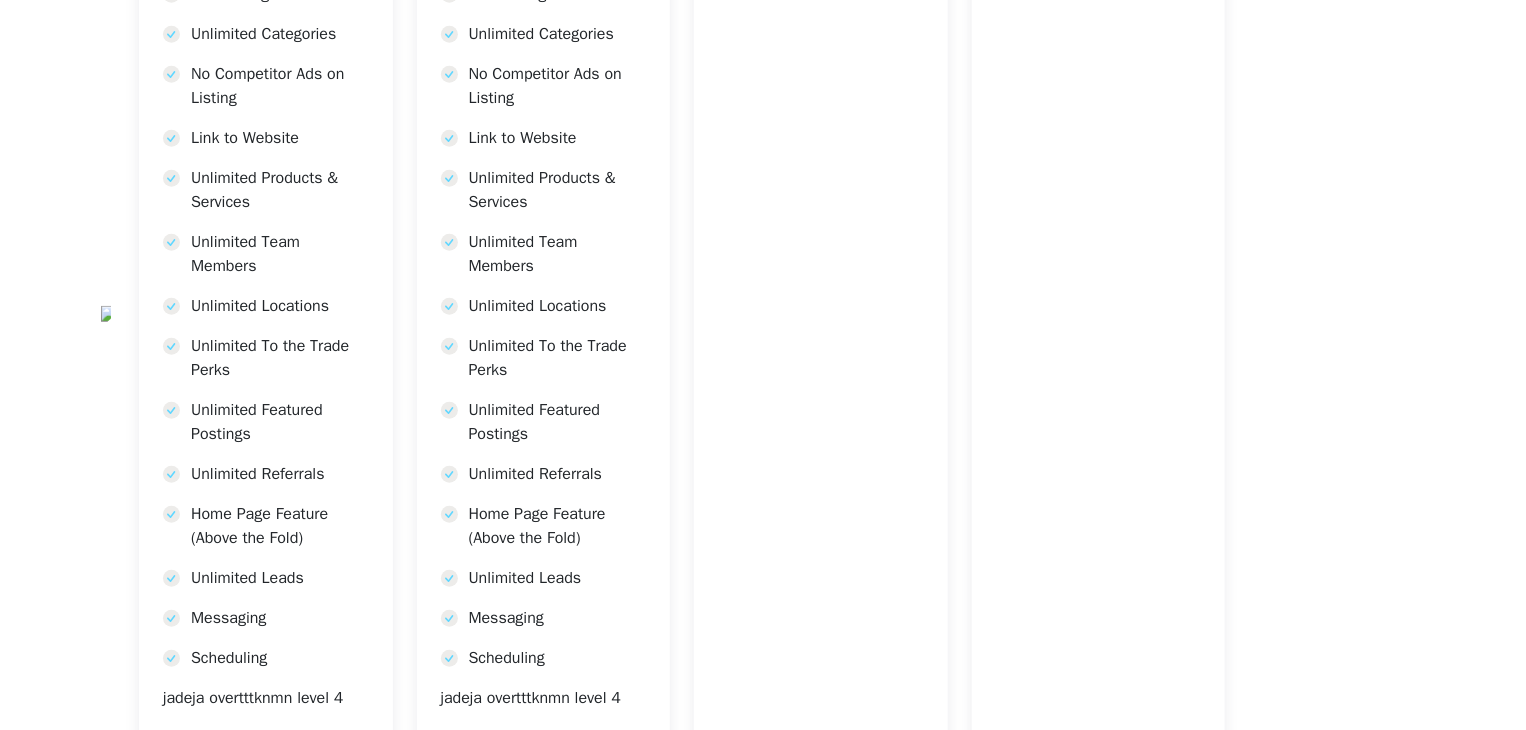 scroll, scrollTop: 719, scrollLeft: 0, axis: vertical 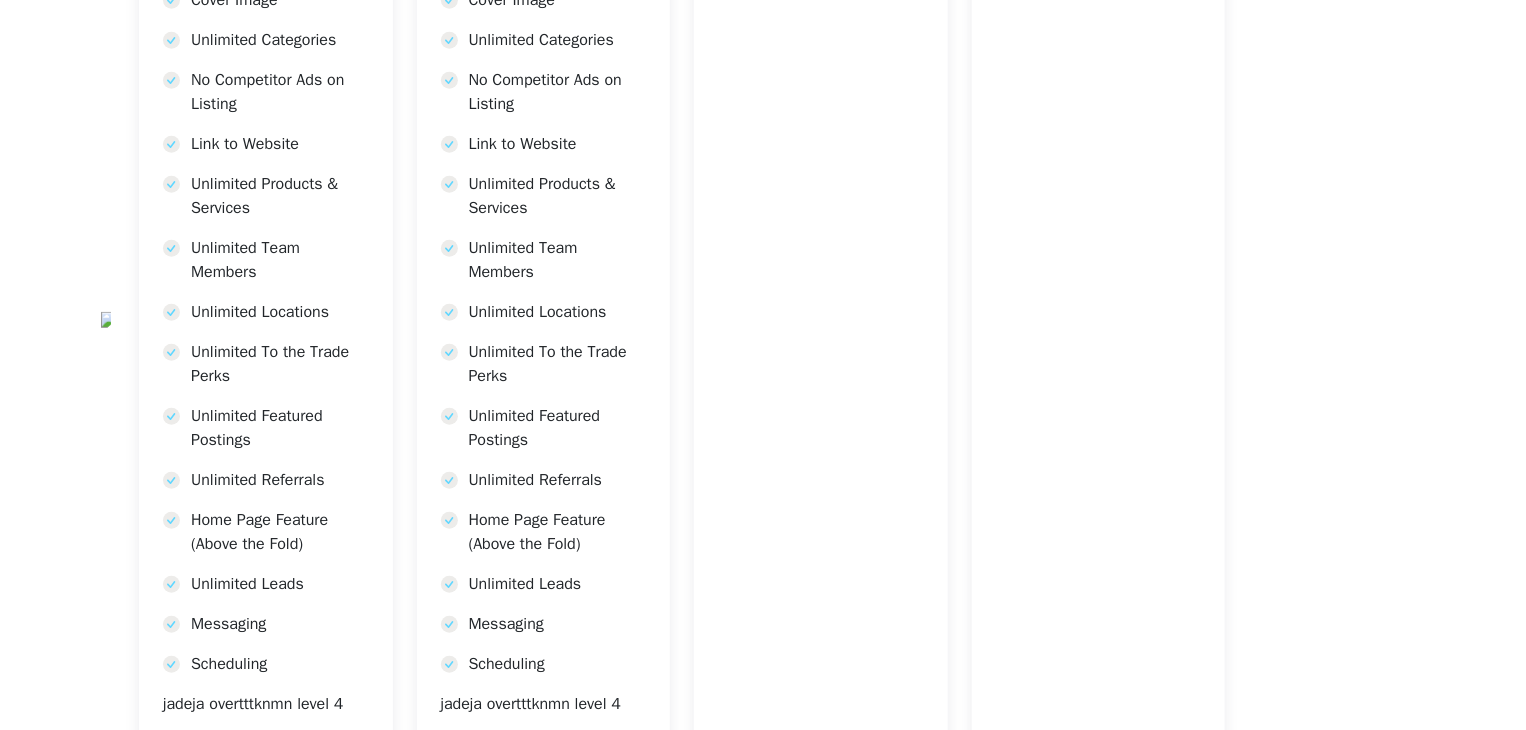 type 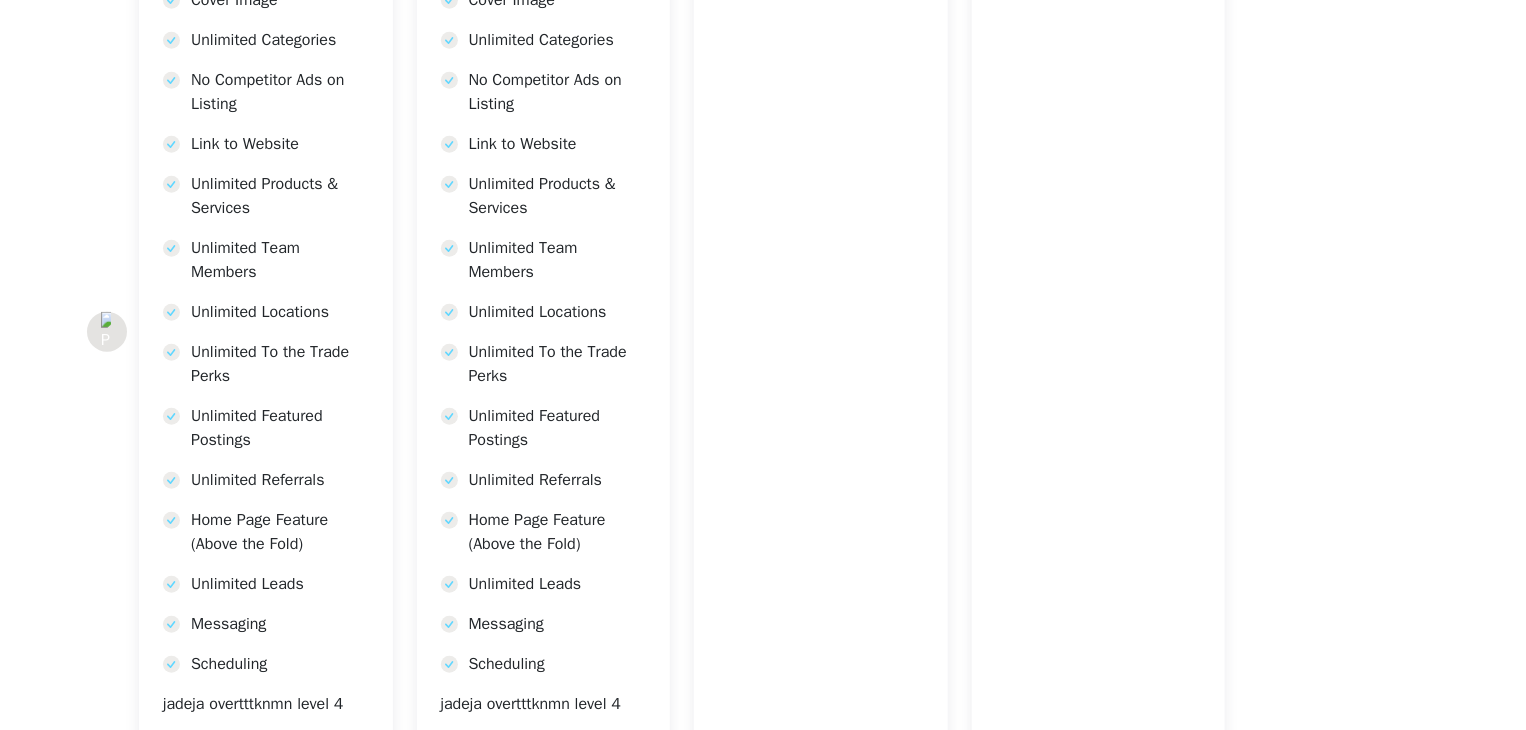 click at bounding box center [106, 332] 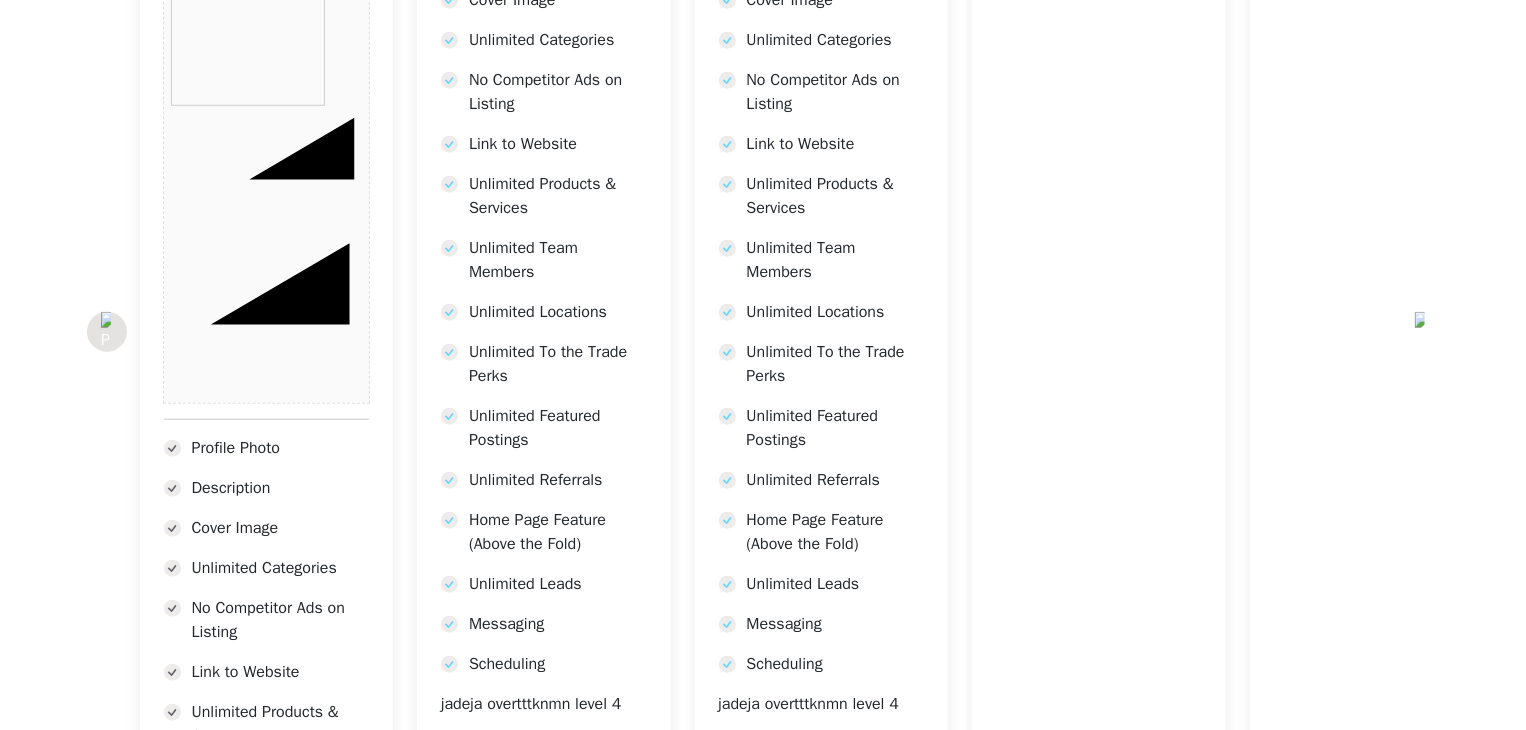 click at bounding box center (106, 332) 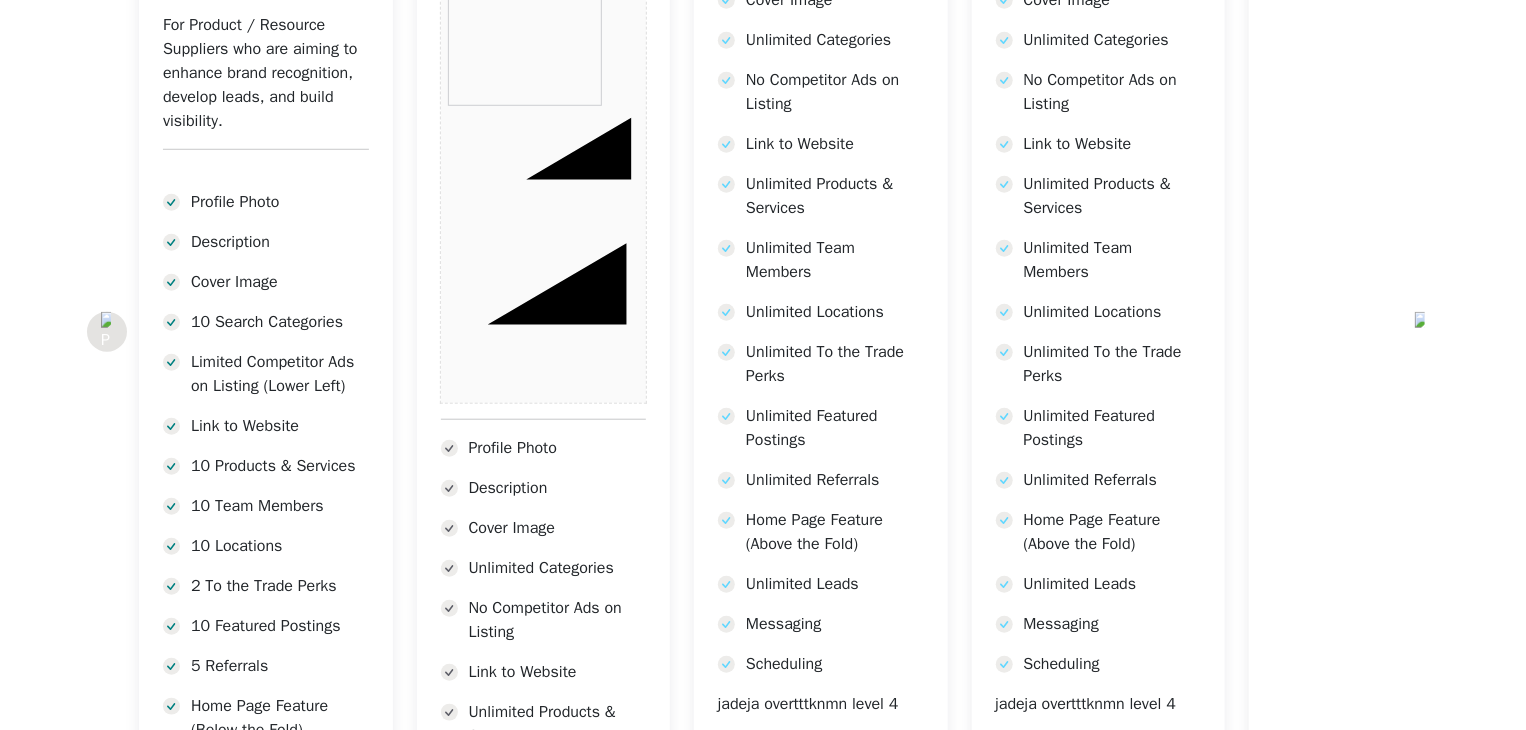 click at bounding box center (106, 332) 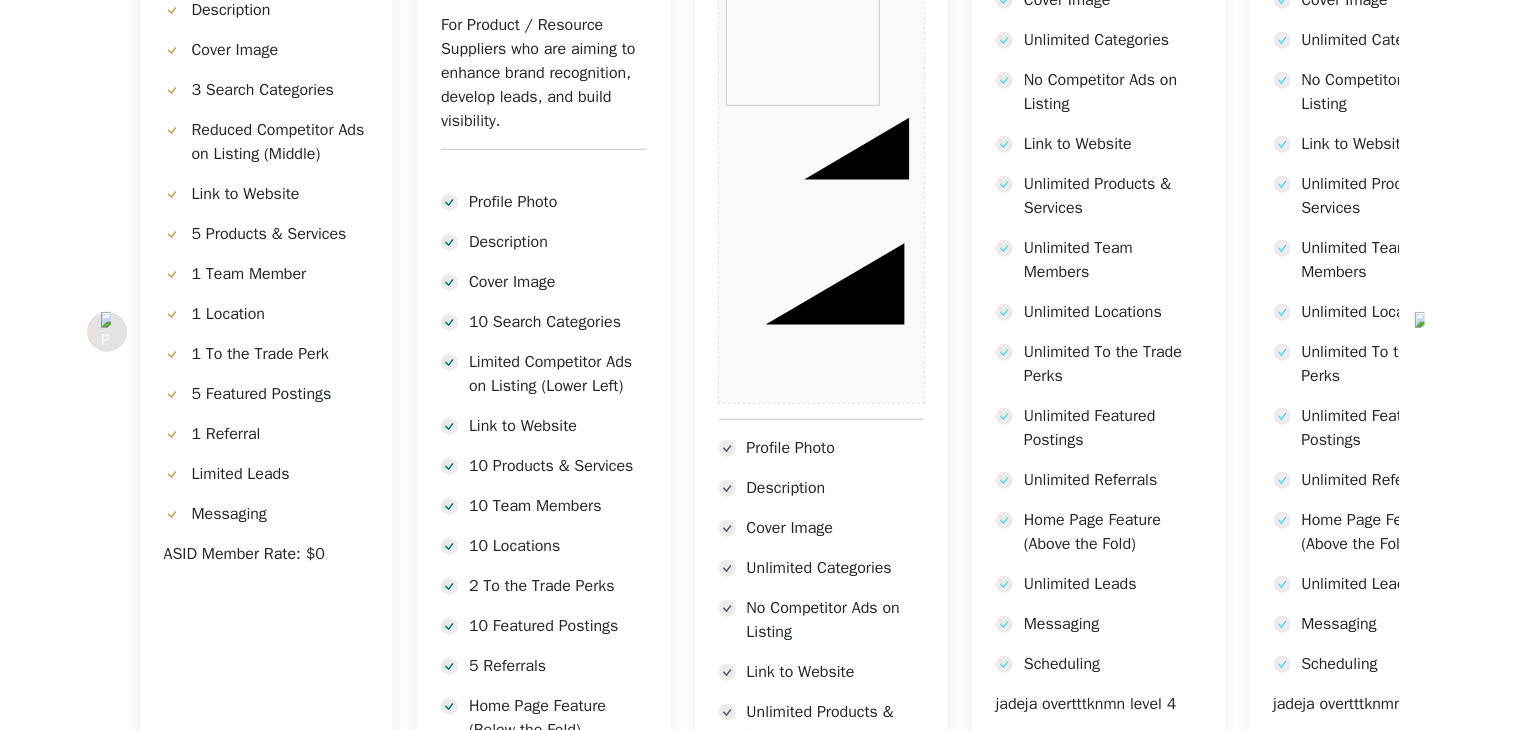 click at bounding box center (106, 332) 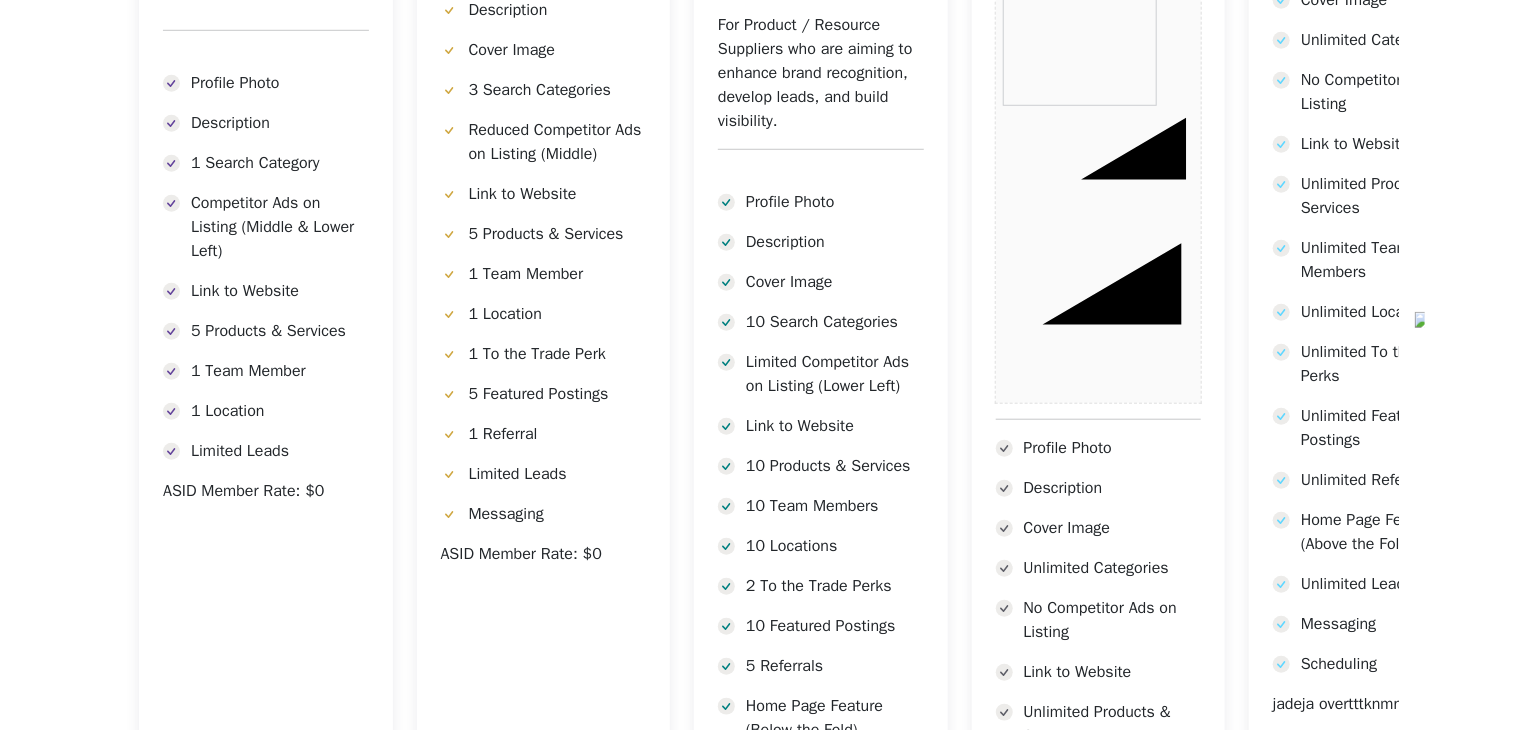 click at bounding box center (107, 332) 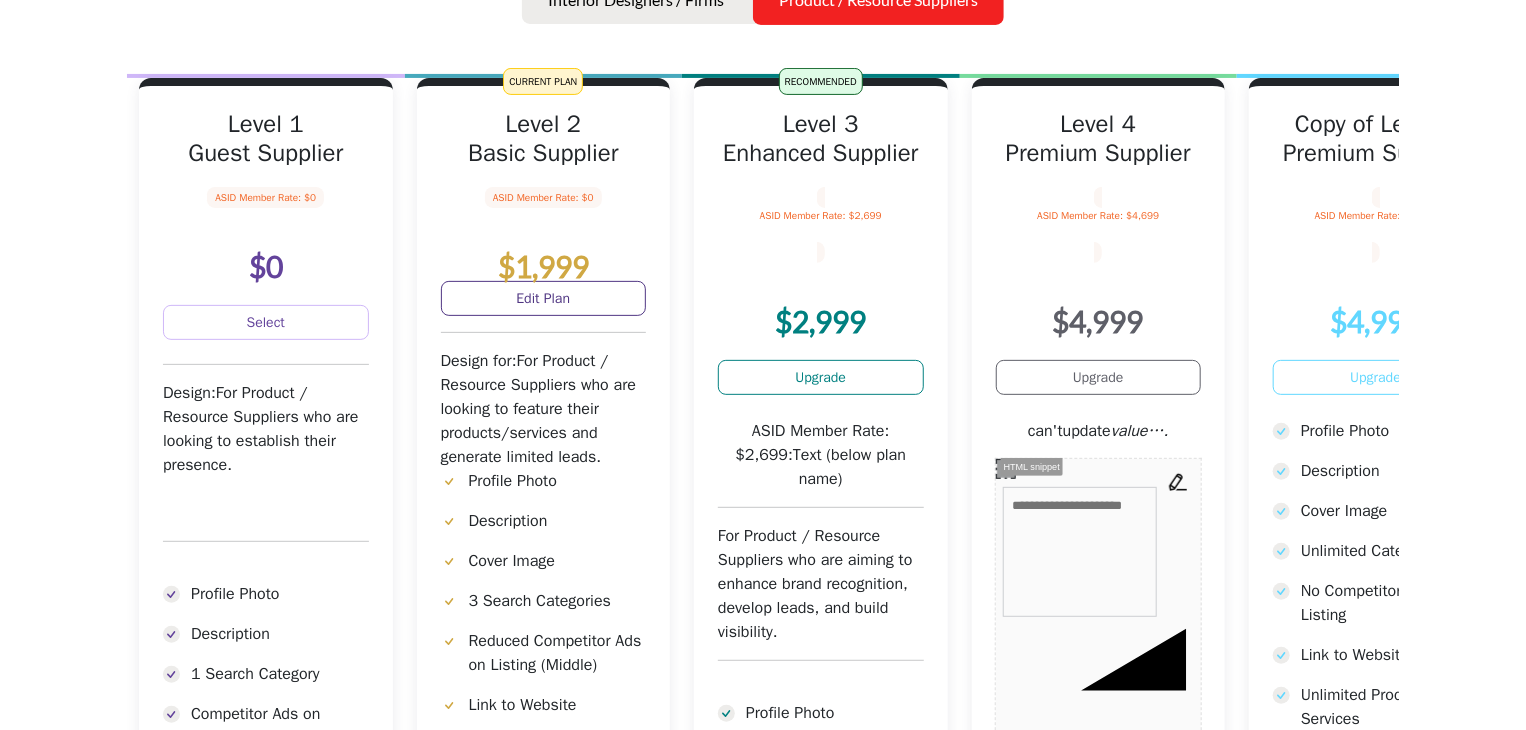 scroll, scrollTop: 219, scrollLeft: 0, axis: vertical 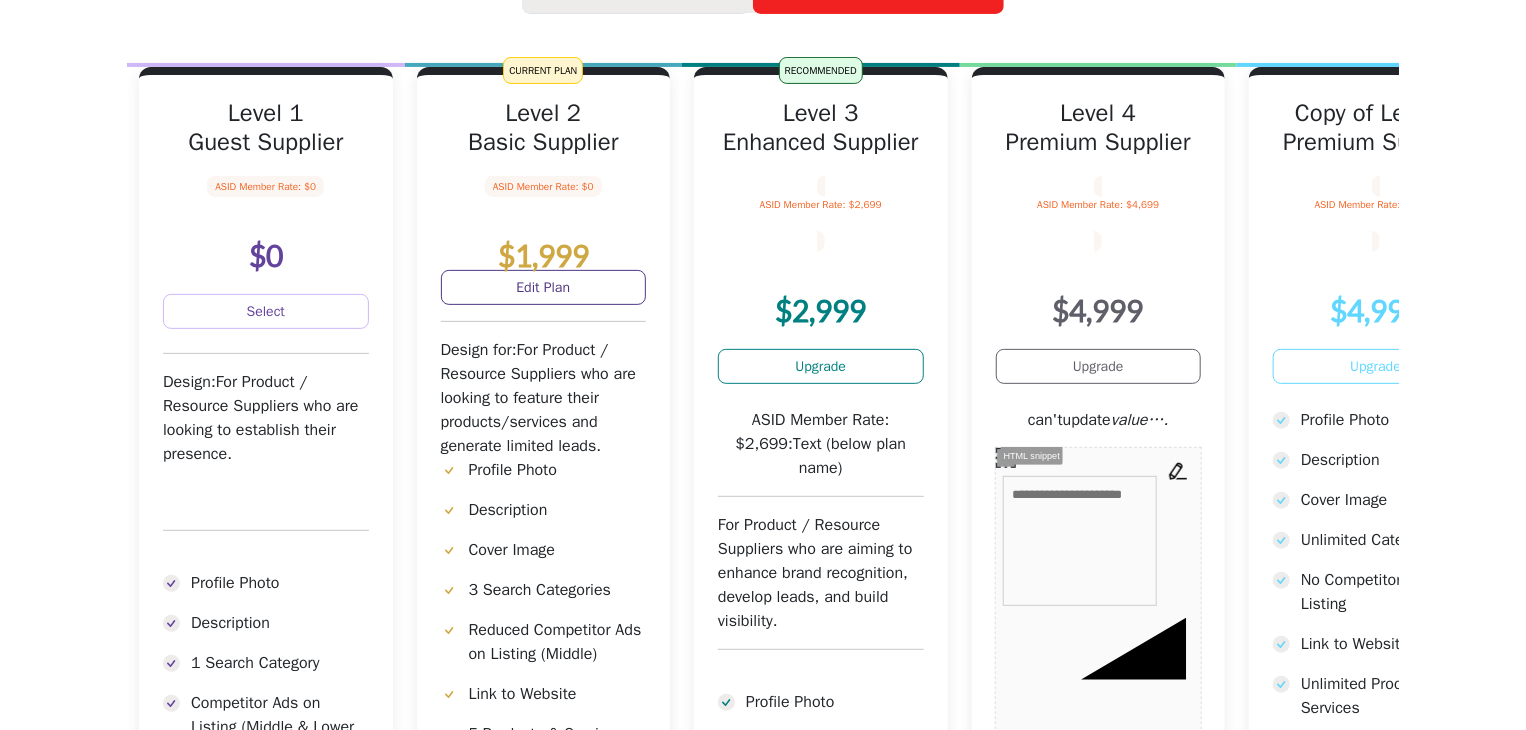 click on "Interior Designers / Firms" at bounding box center (636, -11) 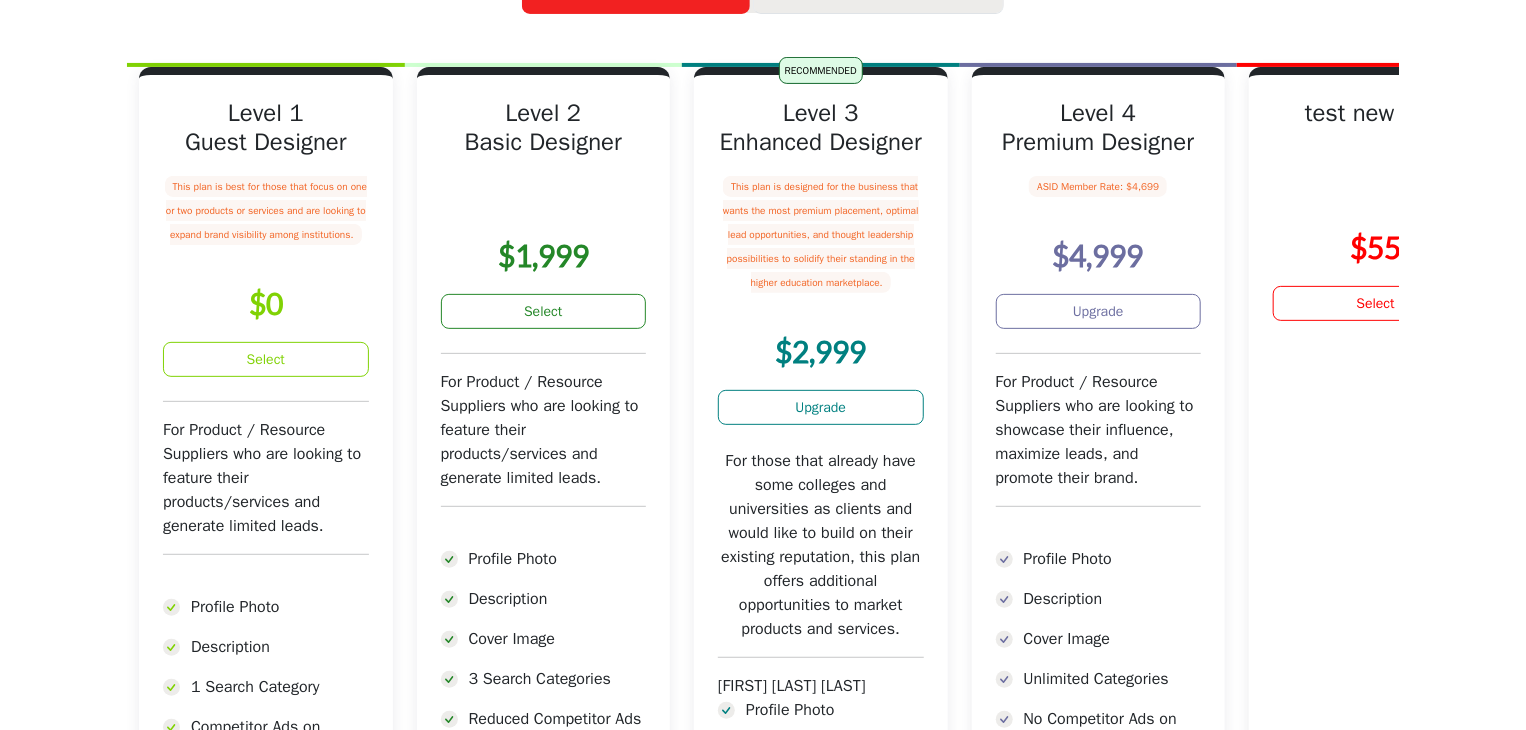 click on "Product / Resource Suppliers" at bounding box center [878, -11] 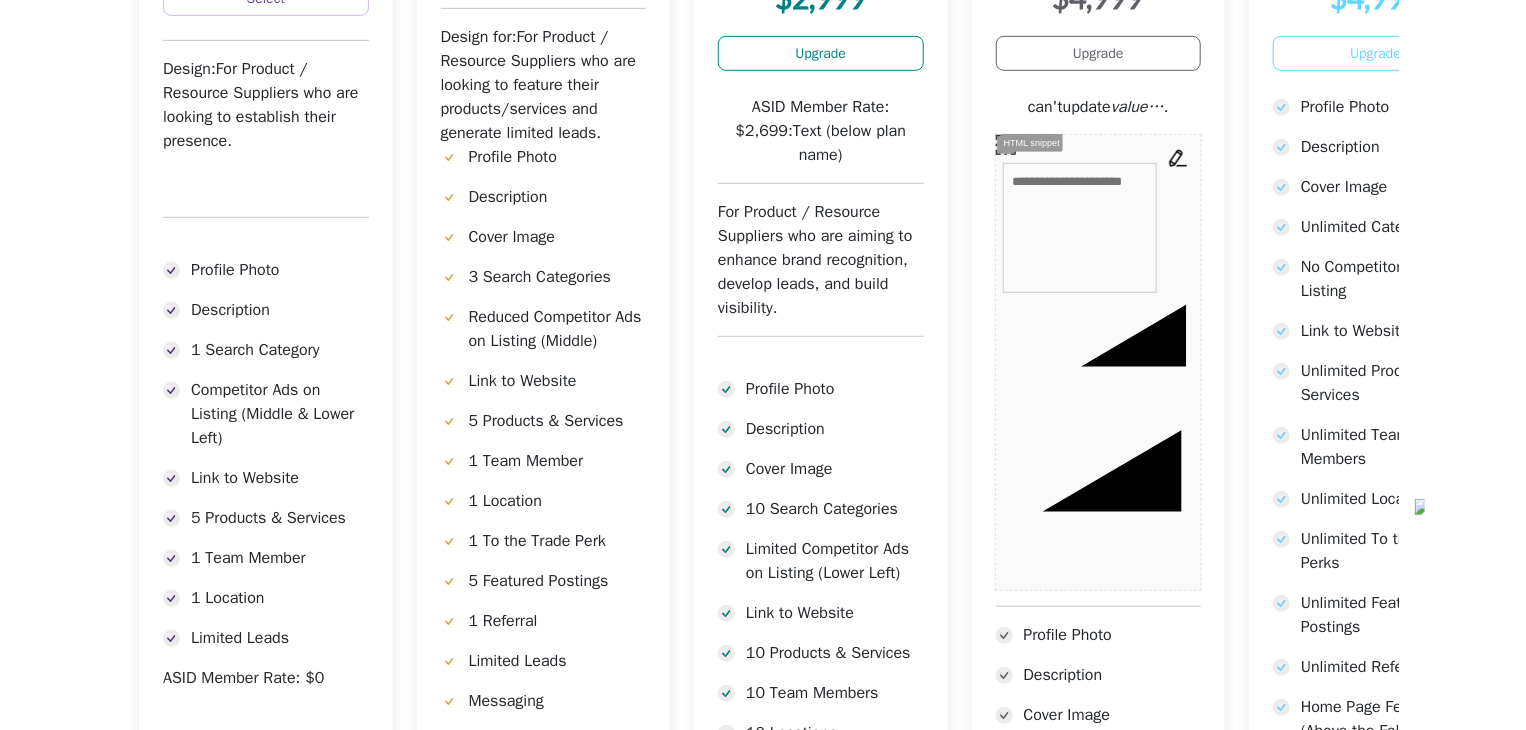 scroll, scrollTop: 519, scrollLeft: 0, axis: vertical 